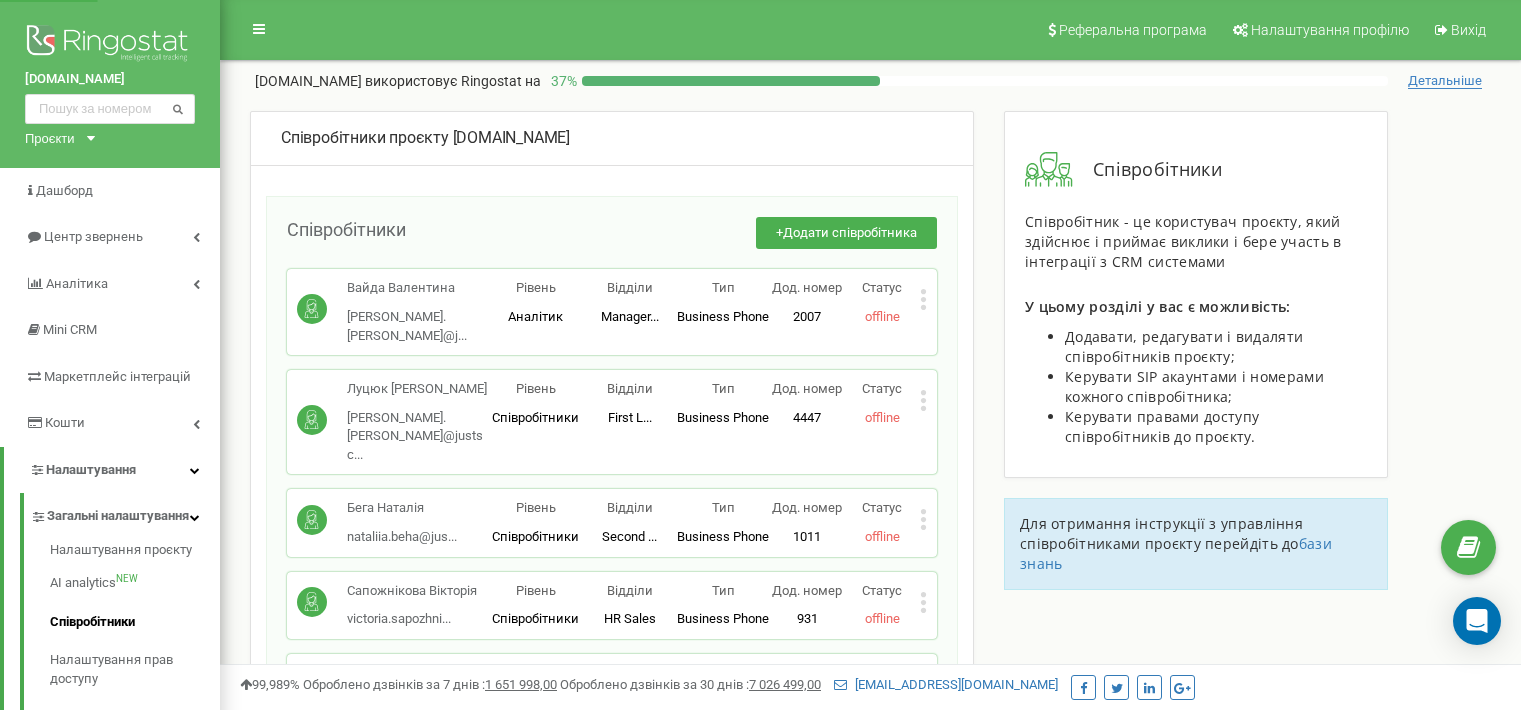 scroll, scrollTop: 0, scrollLeft: 0, axis: both 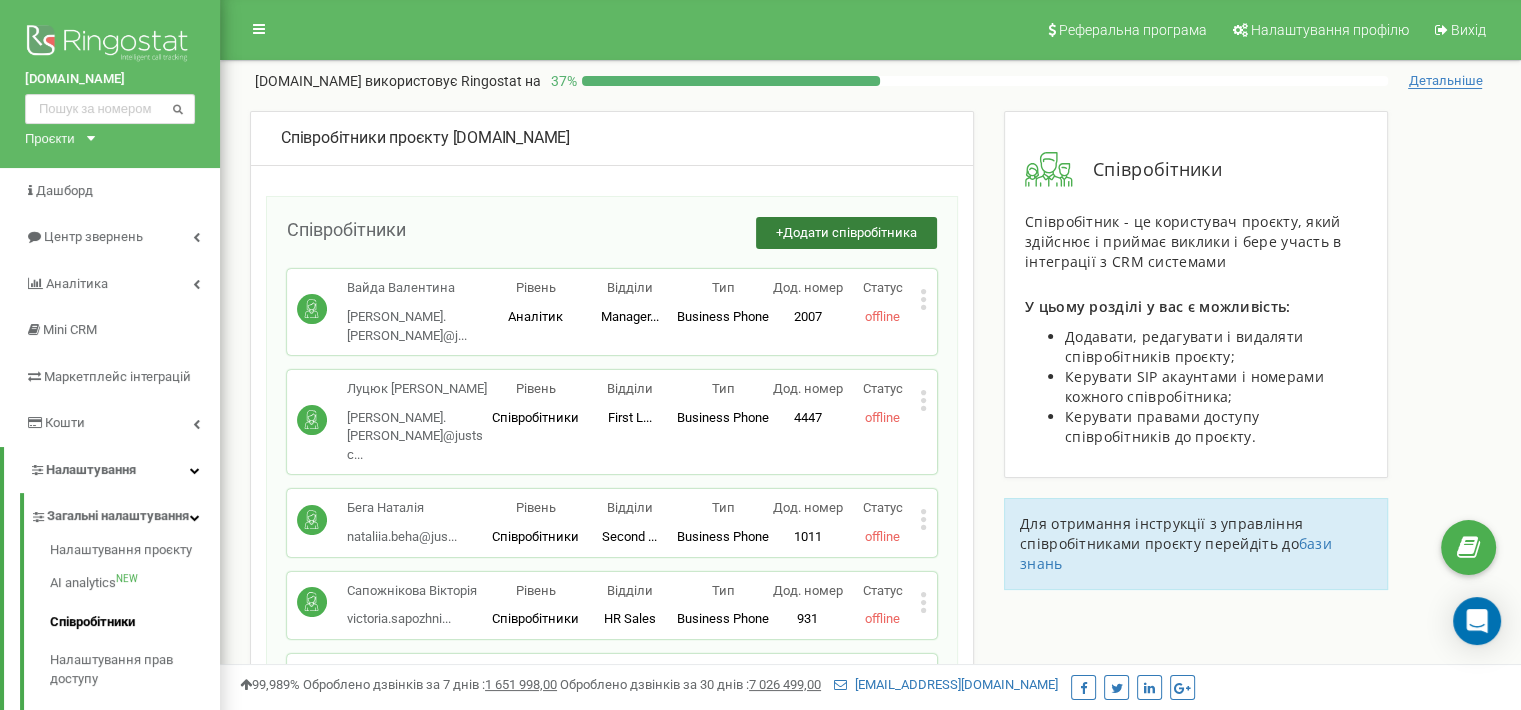 click on "Додати співробітника" at bounding box center [850, 232] 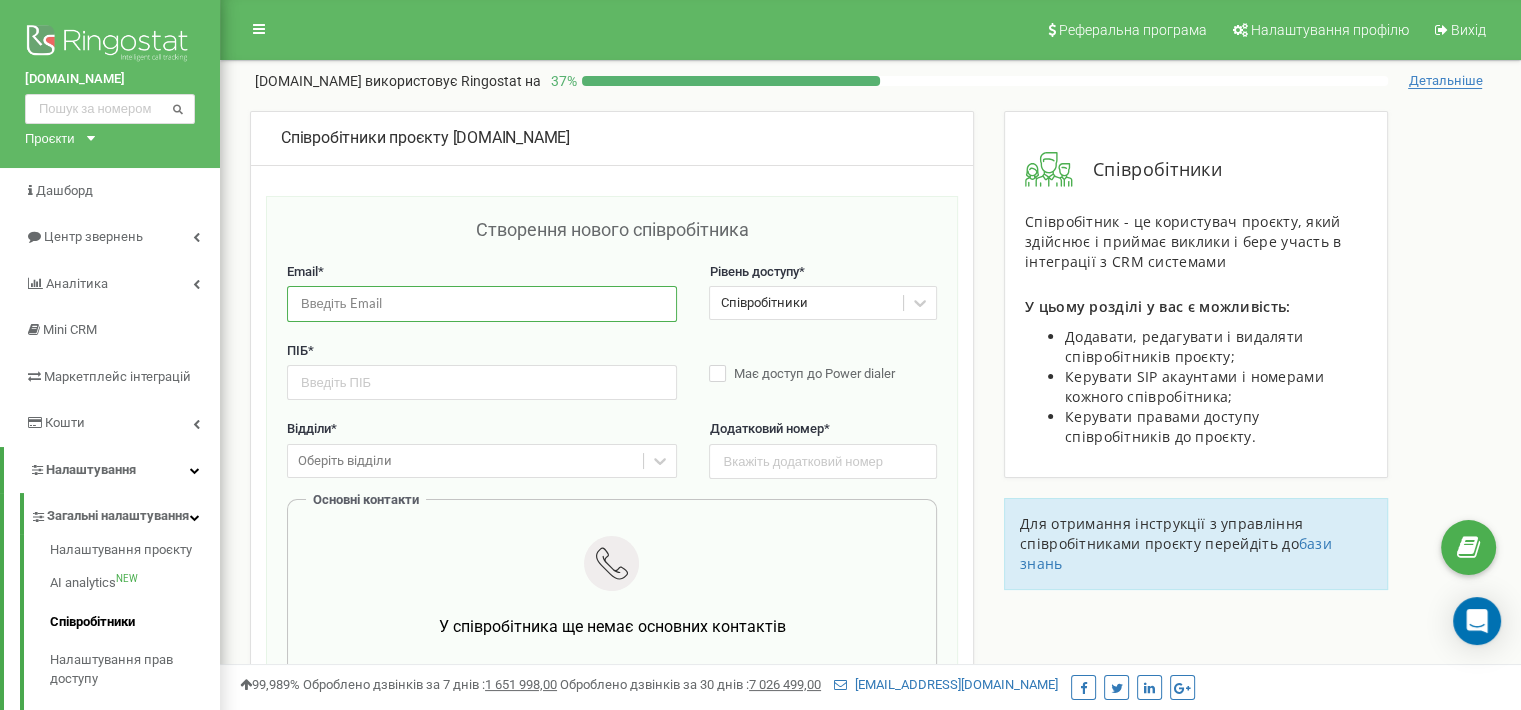 click at bounding box center (482, 303) 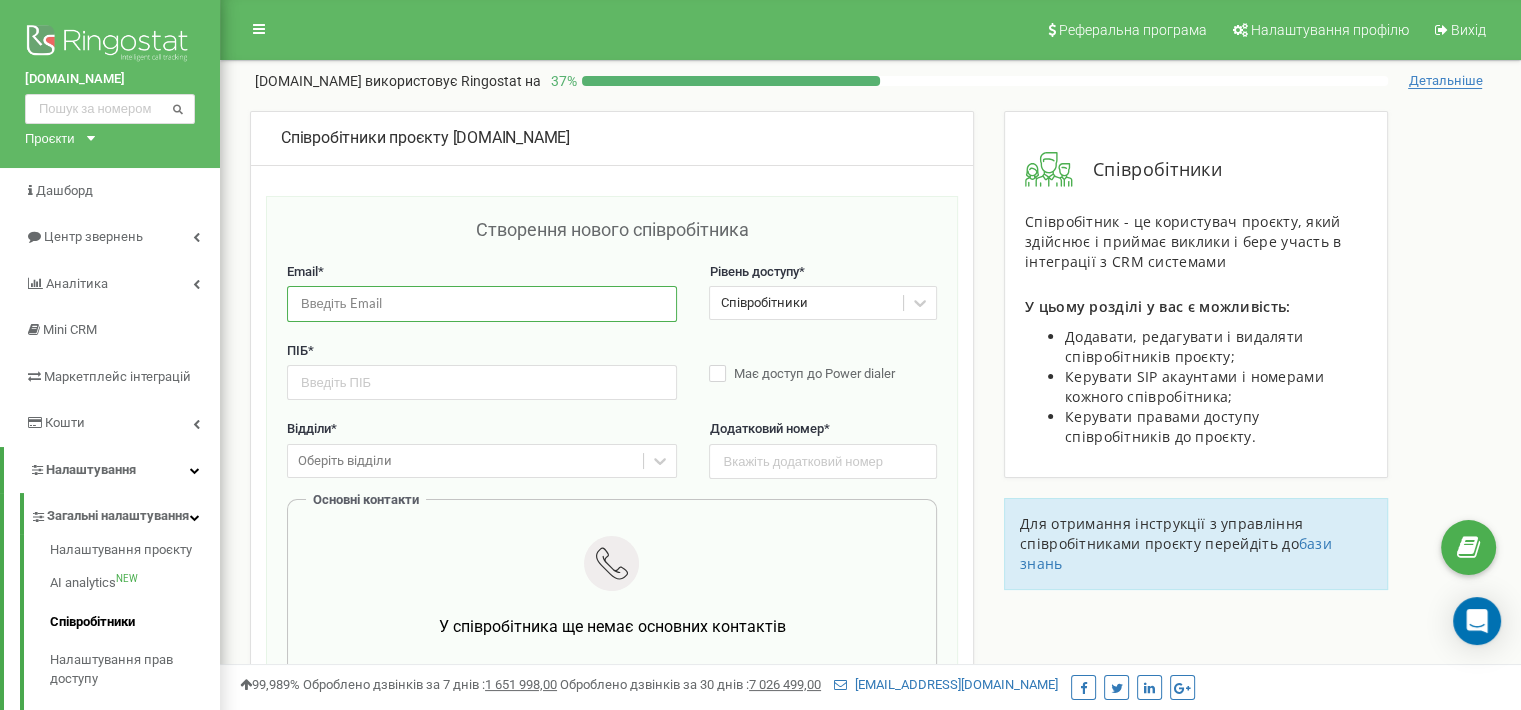 paste on "methodist_30_ringostat@justschool.io" 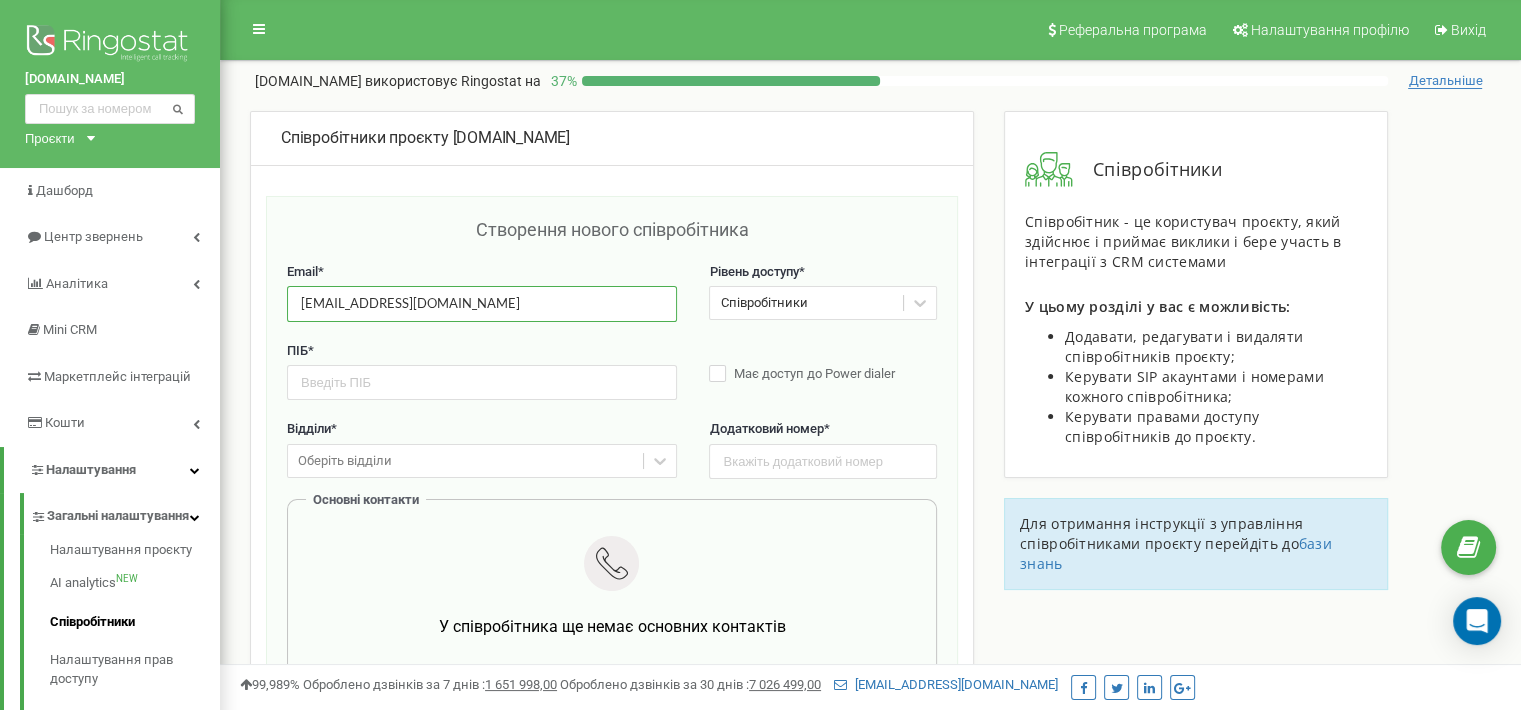 type on "methodist_30_ringostat@justschool.io" 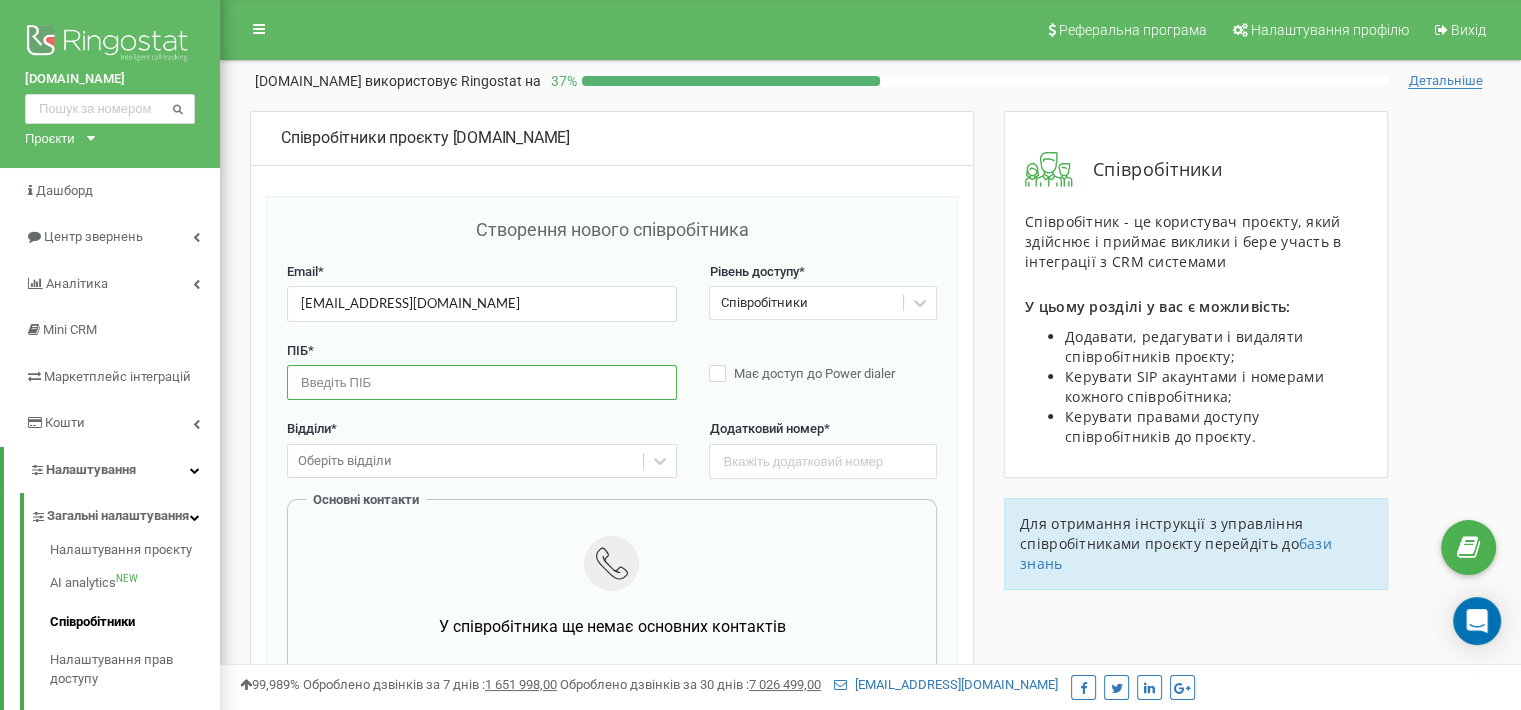 click at bounding box center (482, 382) 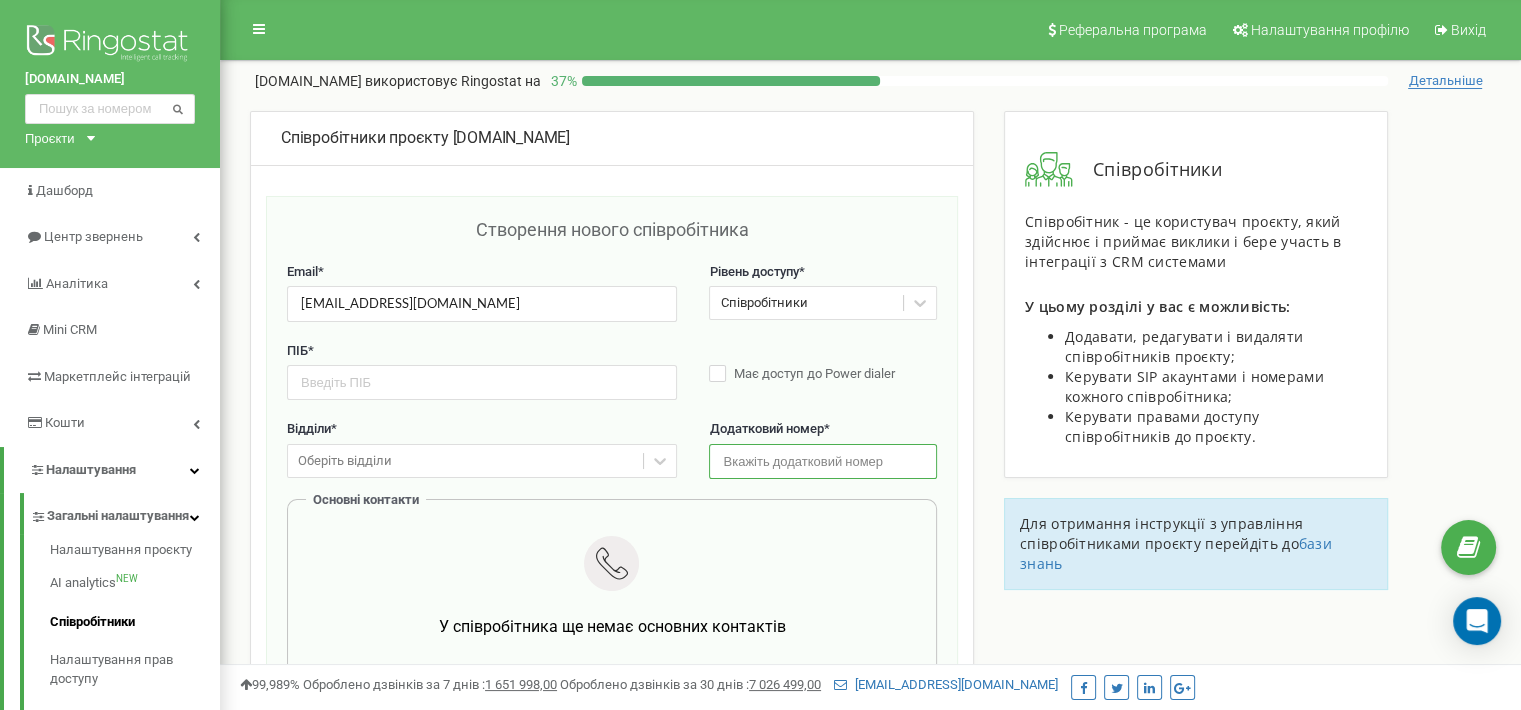 click at bounding box center [822, 461] 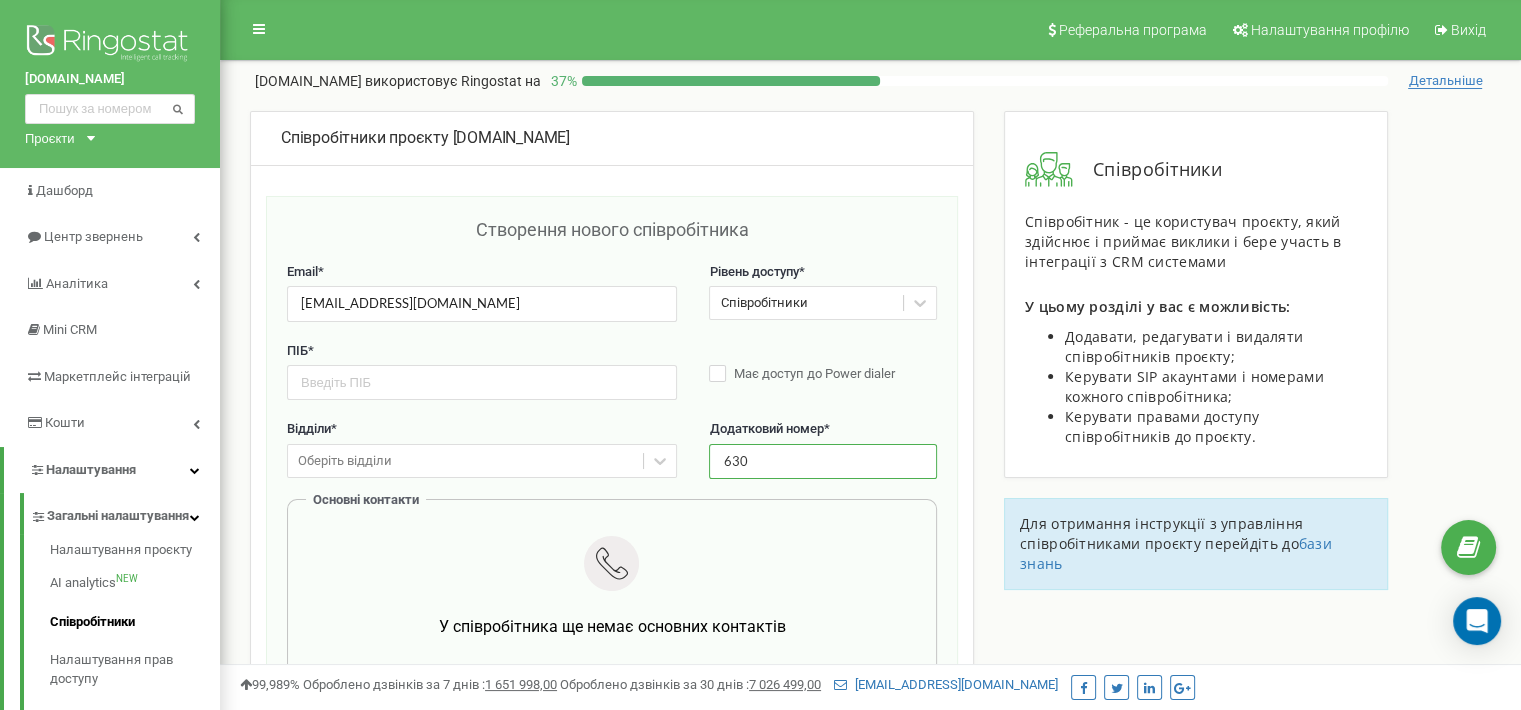 type on "630" 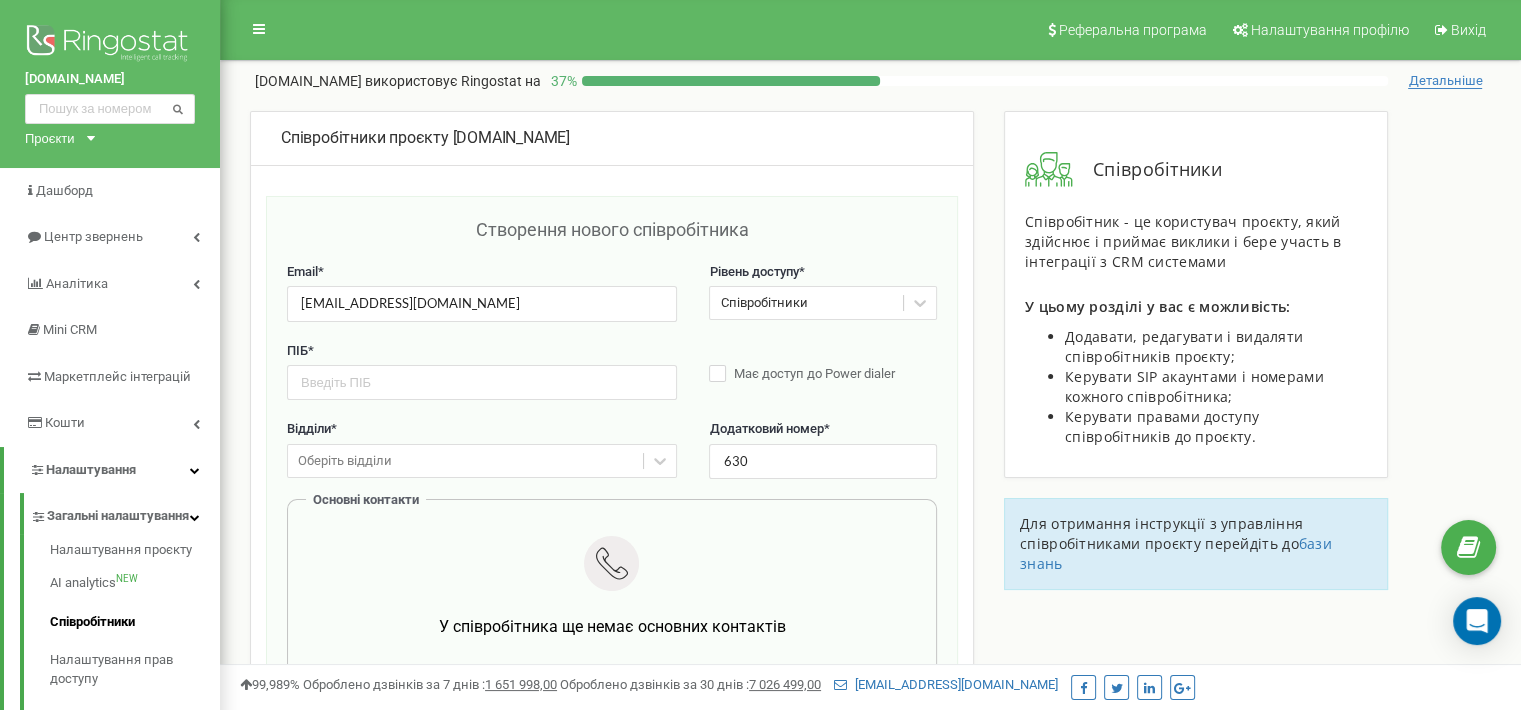 click on "ПІБ *   Має доступ до Power dialer" at bounding box center [612, 381] 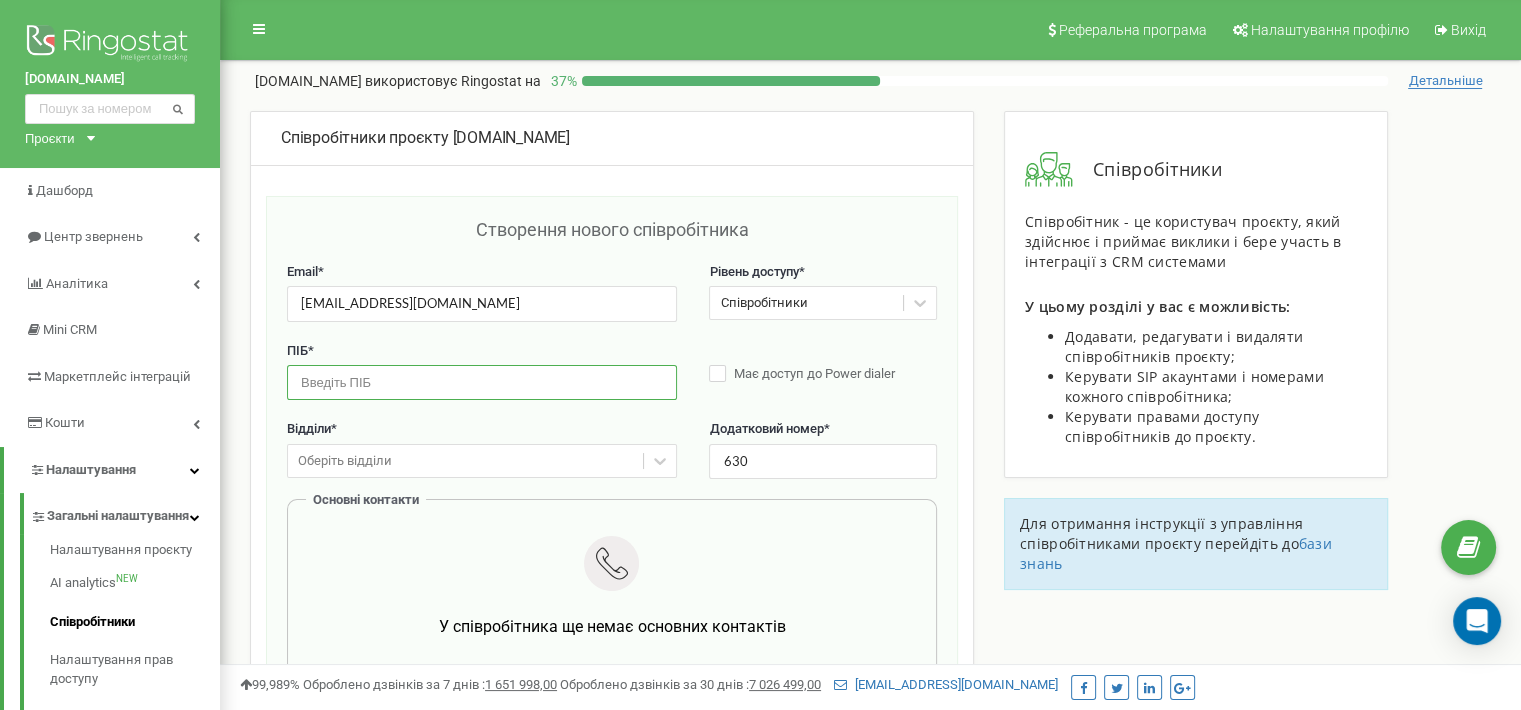 click at bounding box center [482, 382] 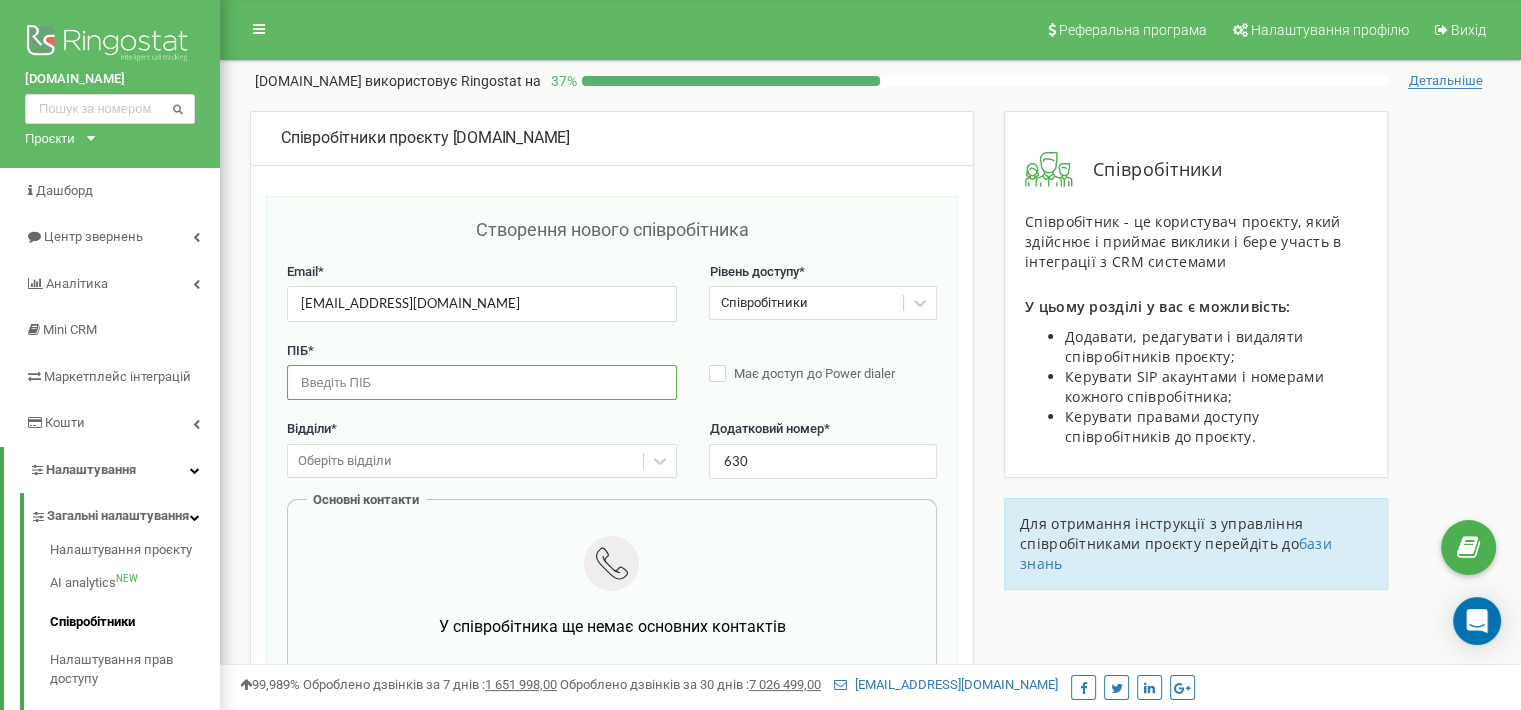 paste on "Methodists XXX" 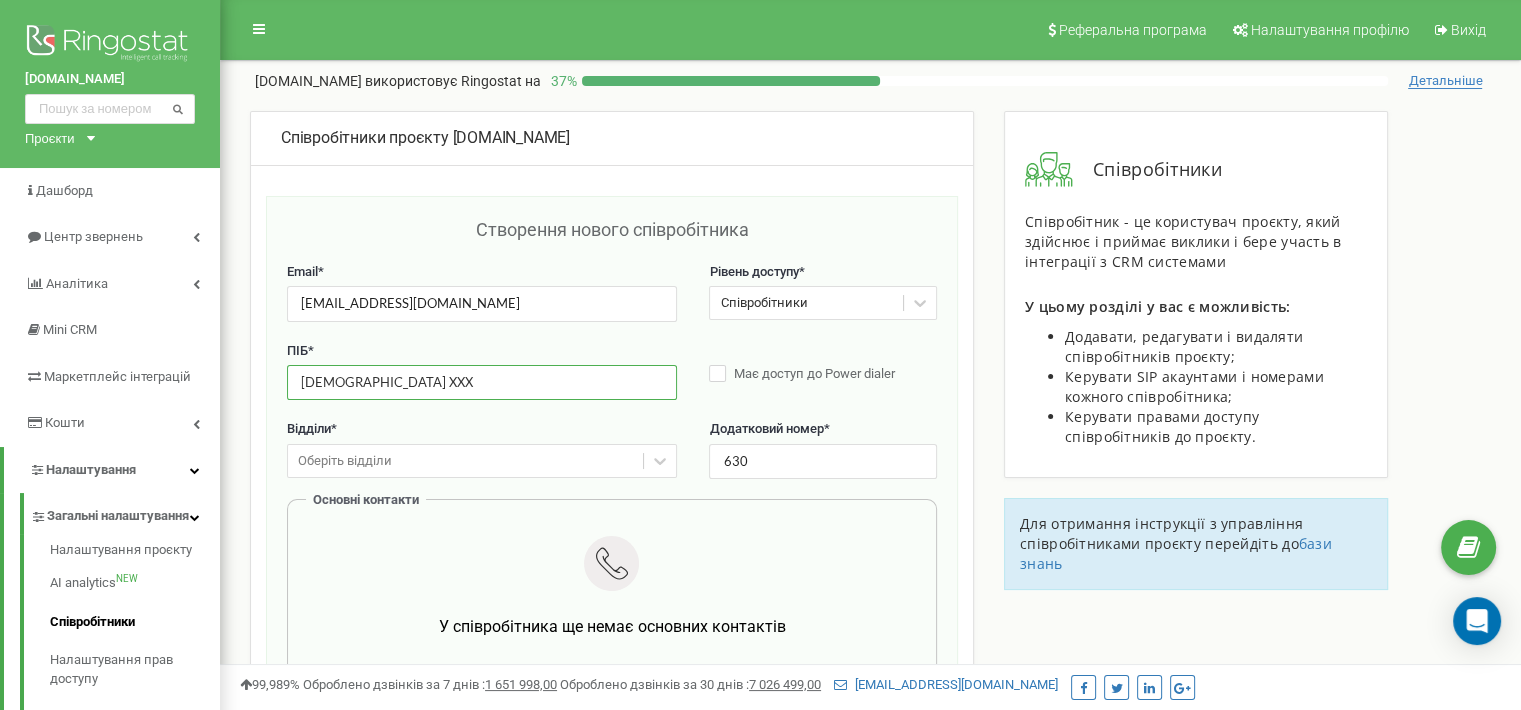 type on "Methodists XXX" 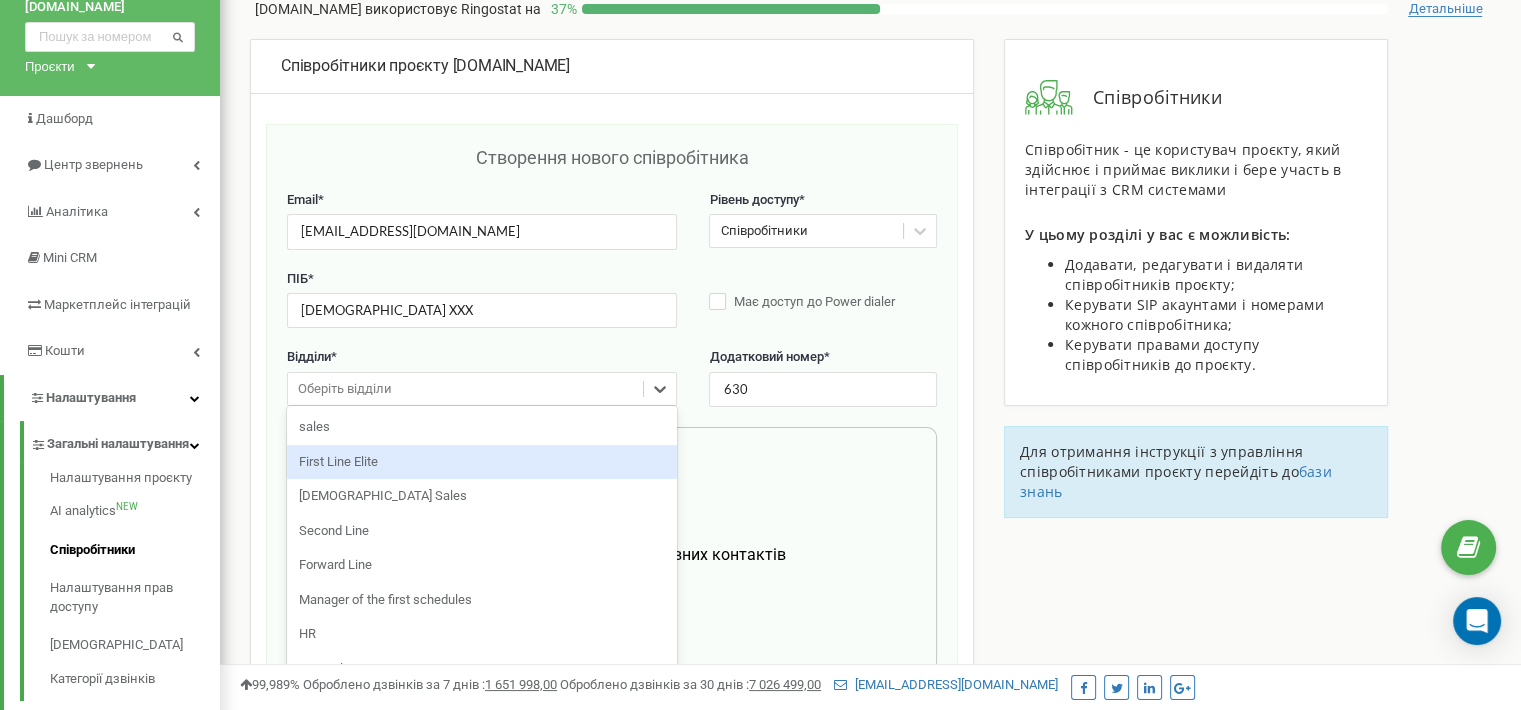 click on "option First Line Elite focused, 2 of 11. 11 results available. Use Up and Down to choose options, press Enter to select the currently focused option, press Escape to exit the menu, press Tab to select the option and exit the menu. Оберіть відділи sales First Line Elite Methodist Sales Second Line Forward Line Manager of the first schedules HR B2B Sales Manager Awake HR Sales Trainer" at bounding box center (482, 389) 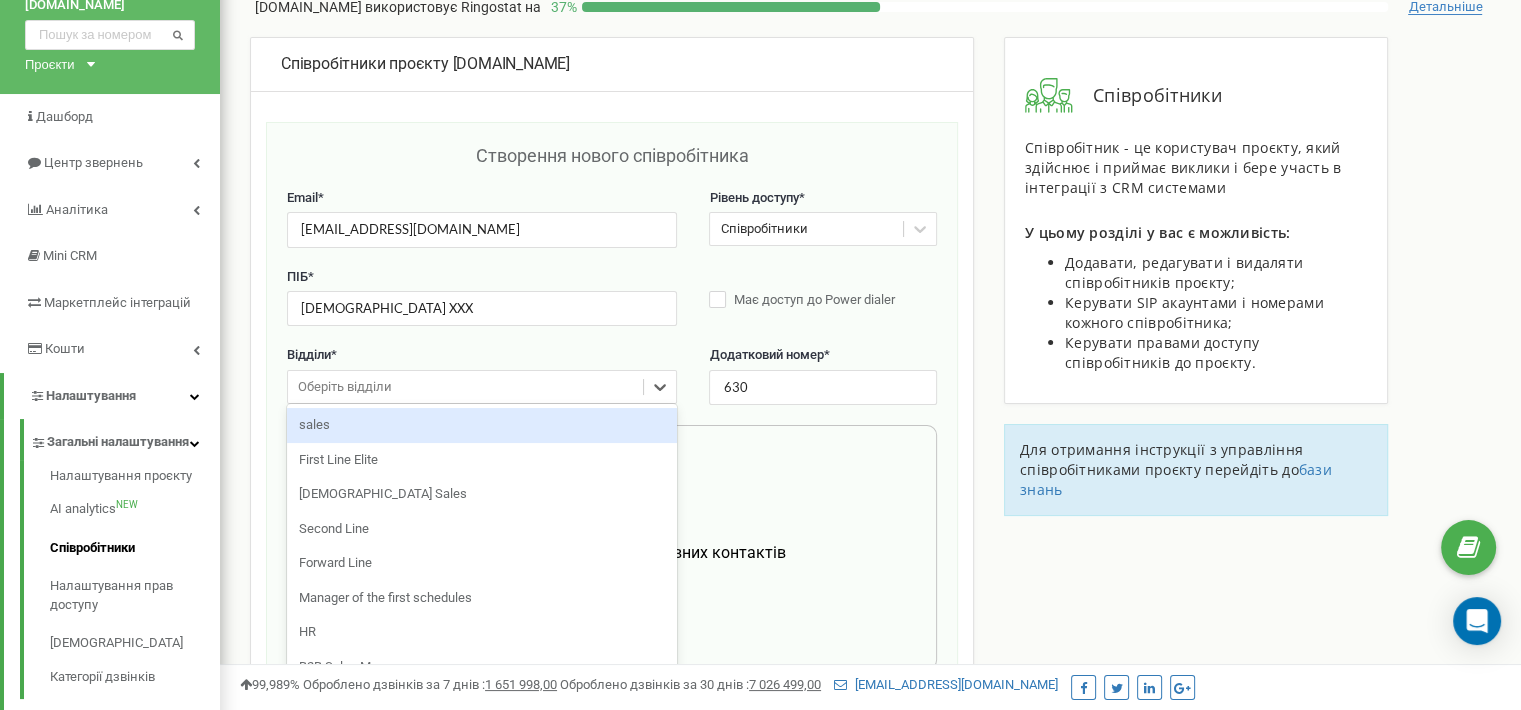 click on "Відділи *" at bounding box center (482, 355) 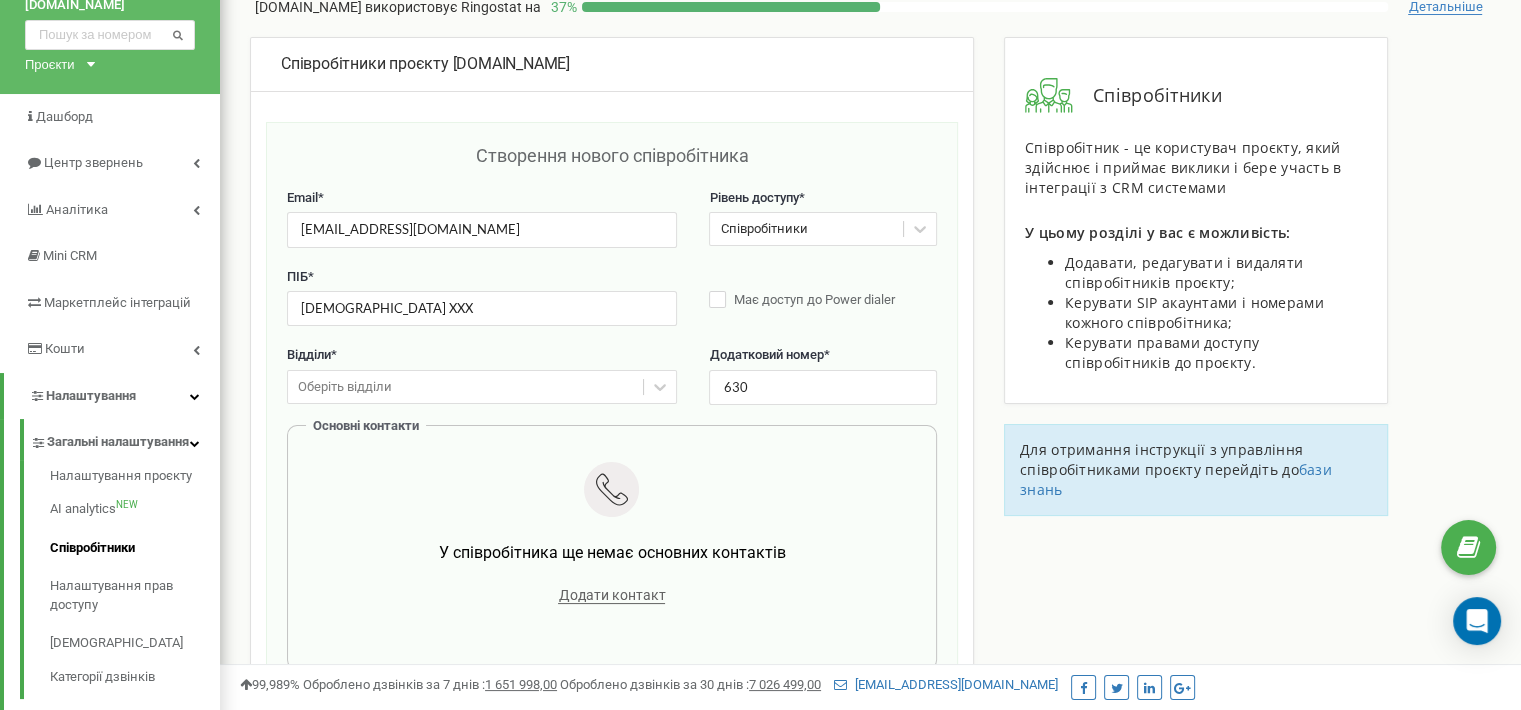 click on "Оберіть відділи" at bounding box center (465, 387) 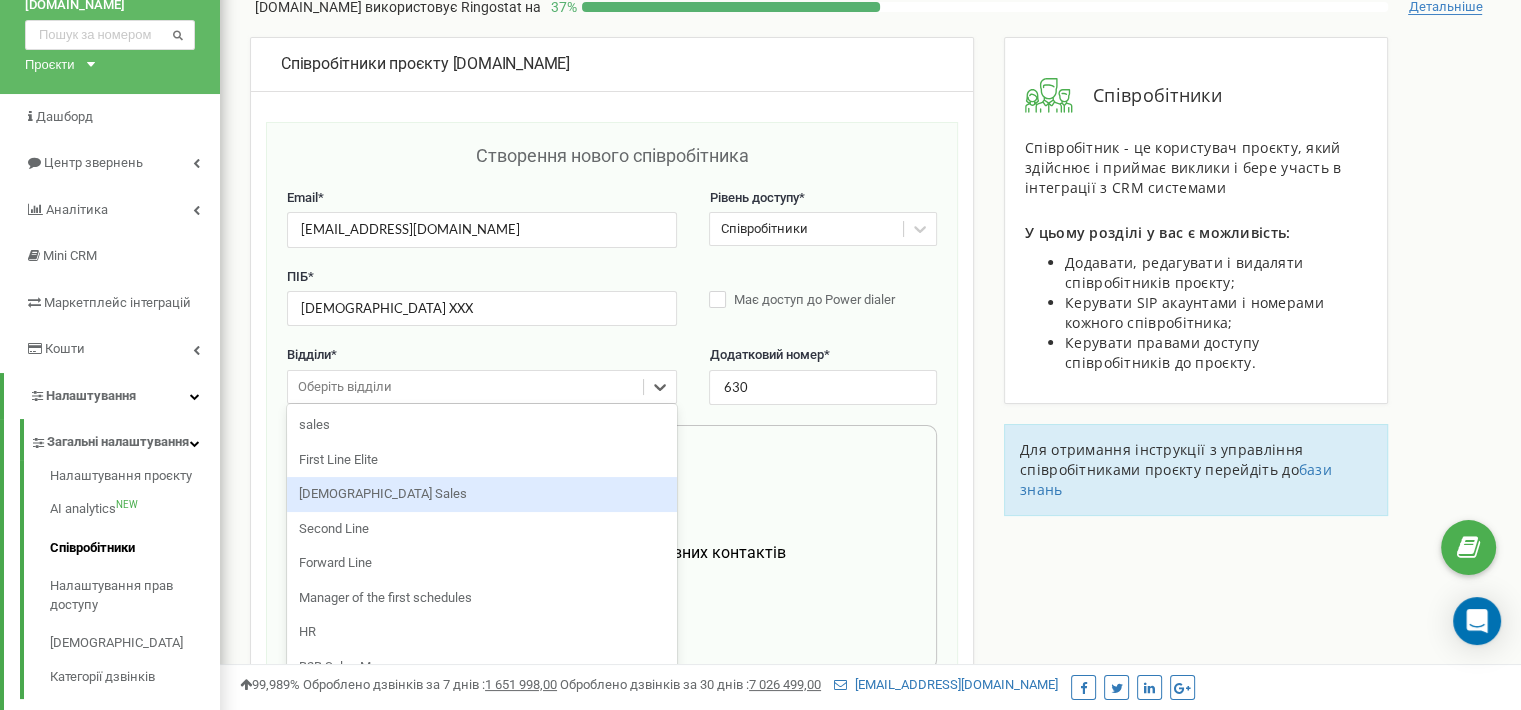 click on "[DEMOGRAPHIC_DATA] Sales" at bounding box center [482, 494] 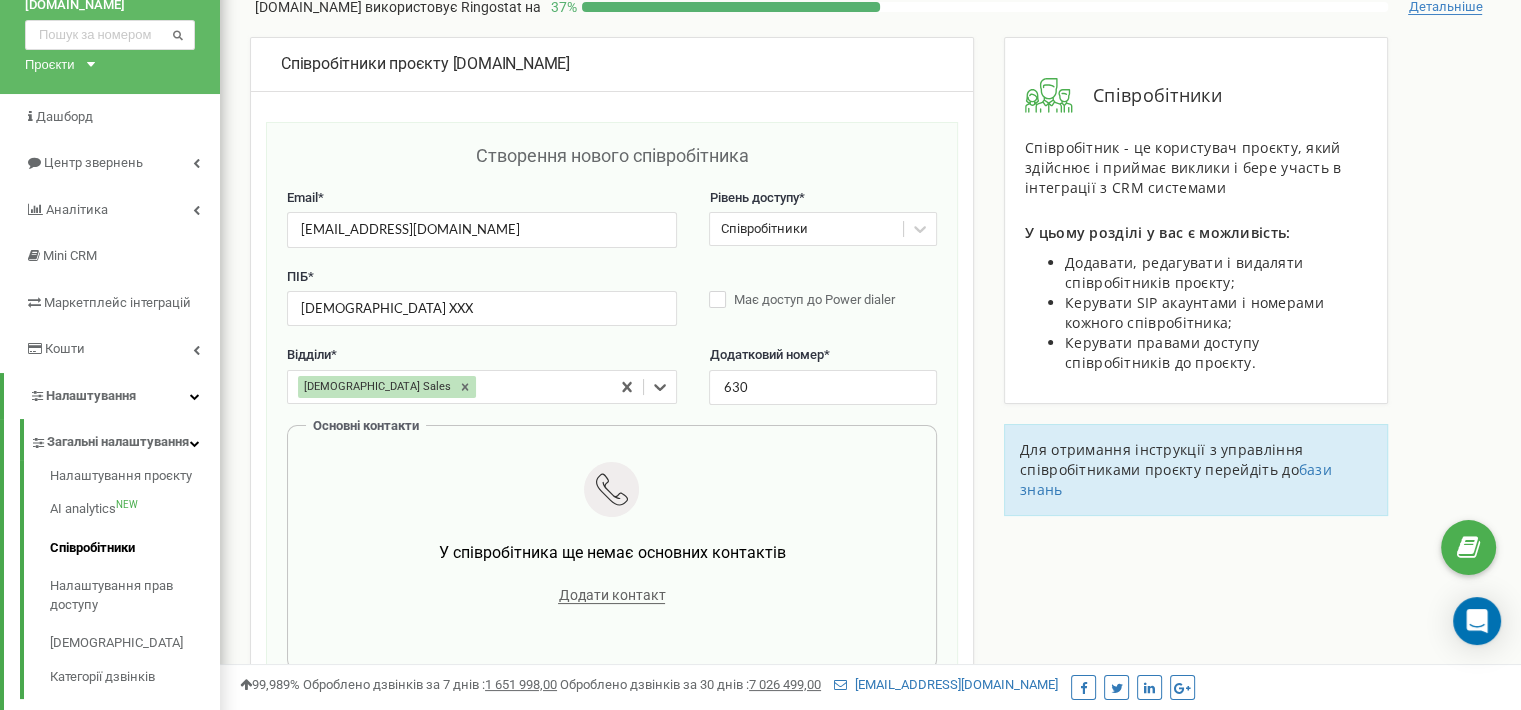 scroll, scrollTop: 274, scrollLeft: 0, axis: vertical 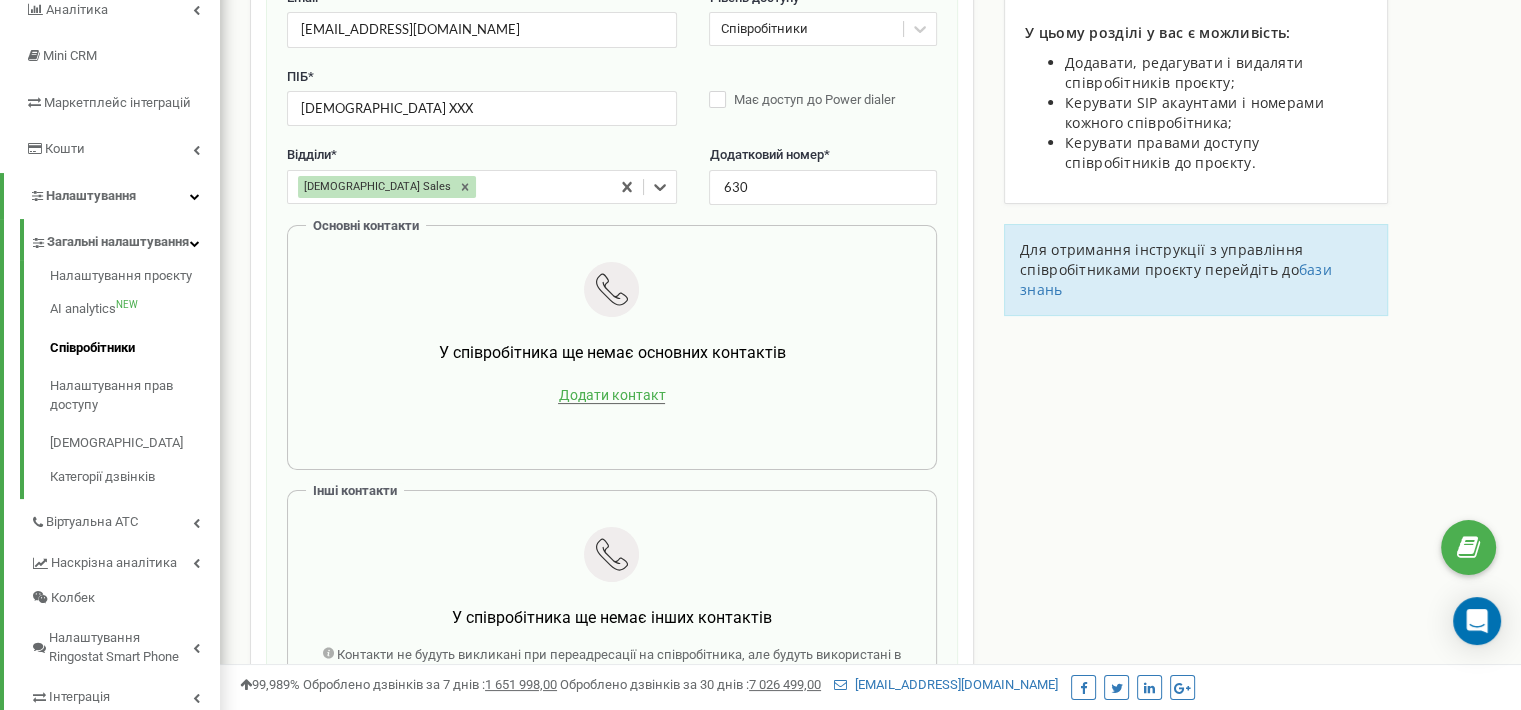 click on "Додати контакт" at bounding box center [611, 395] 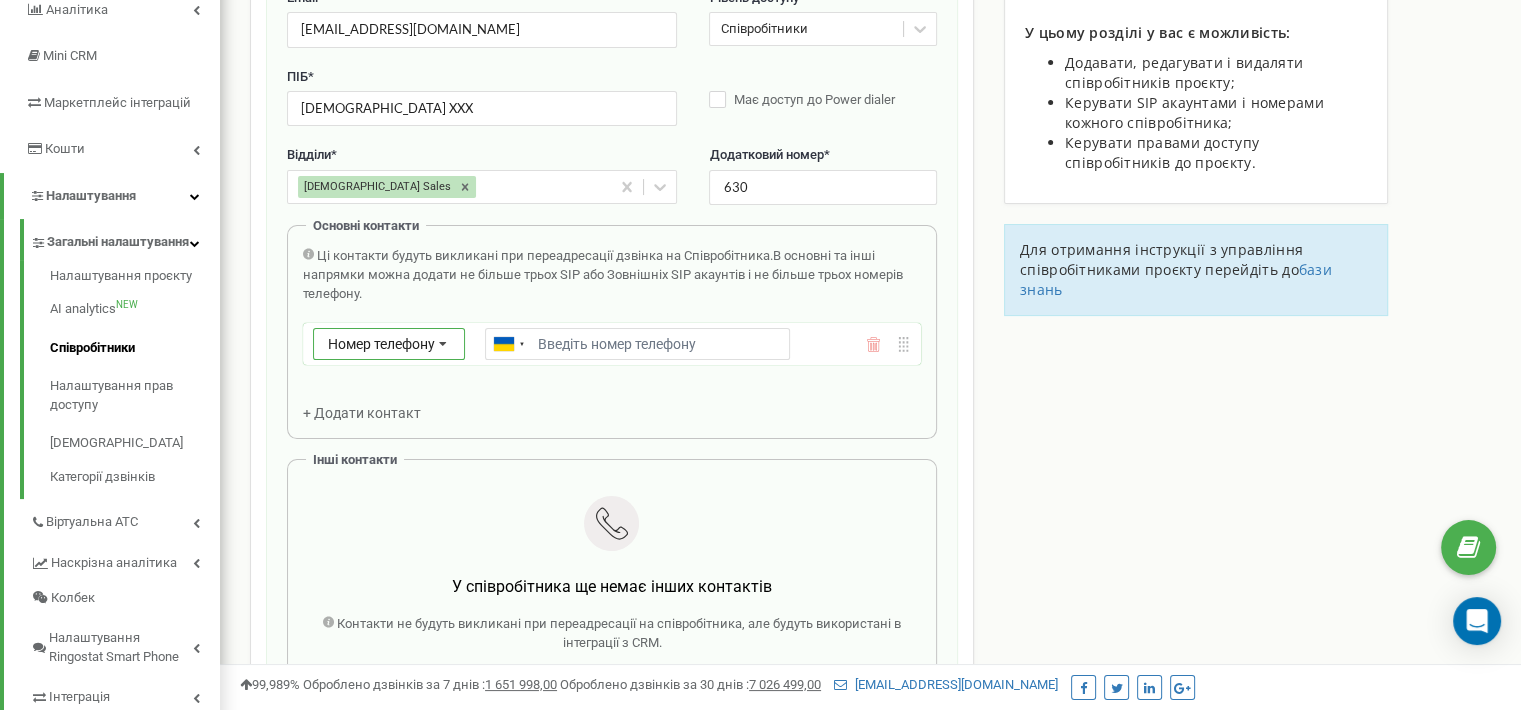 click at bounding box center [443, 345] 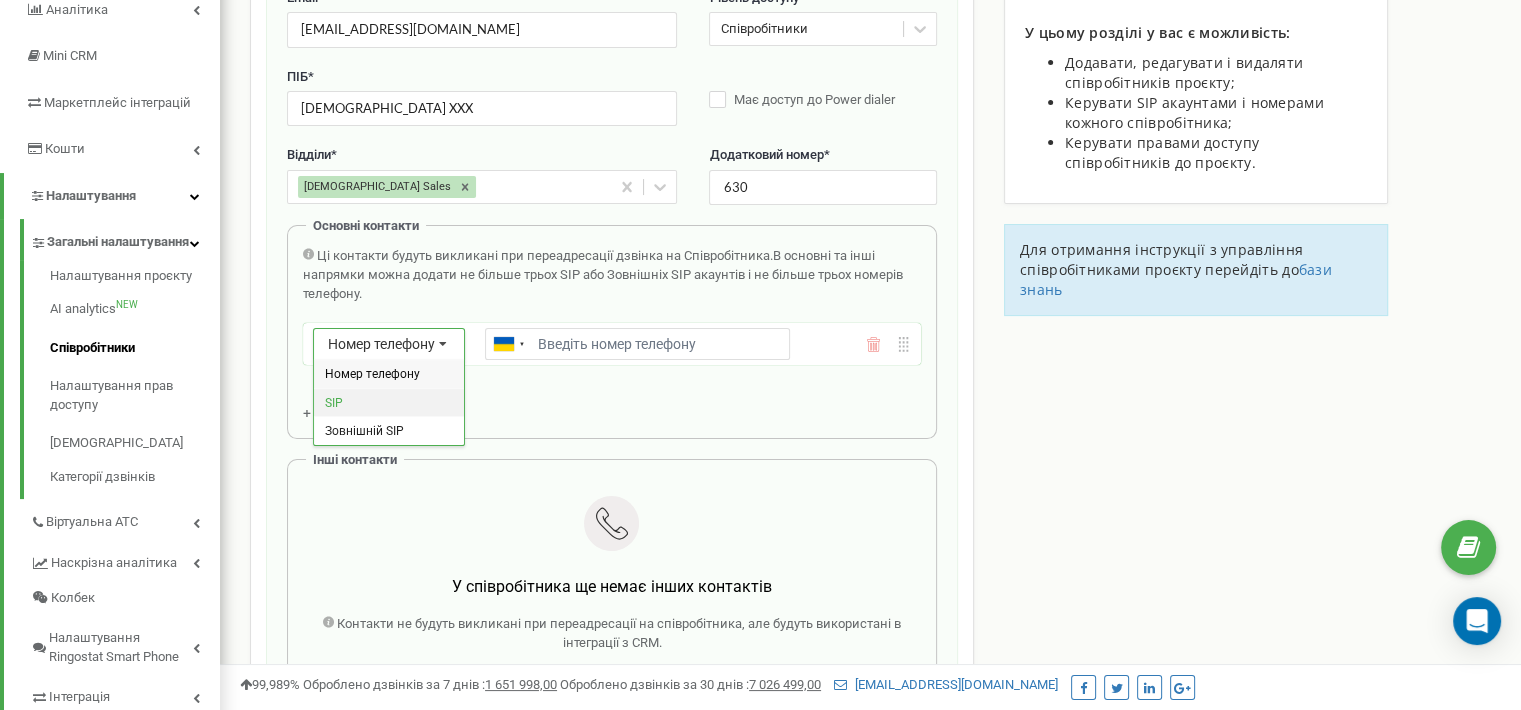 click on "SIP" at bounding box center (389, 402) 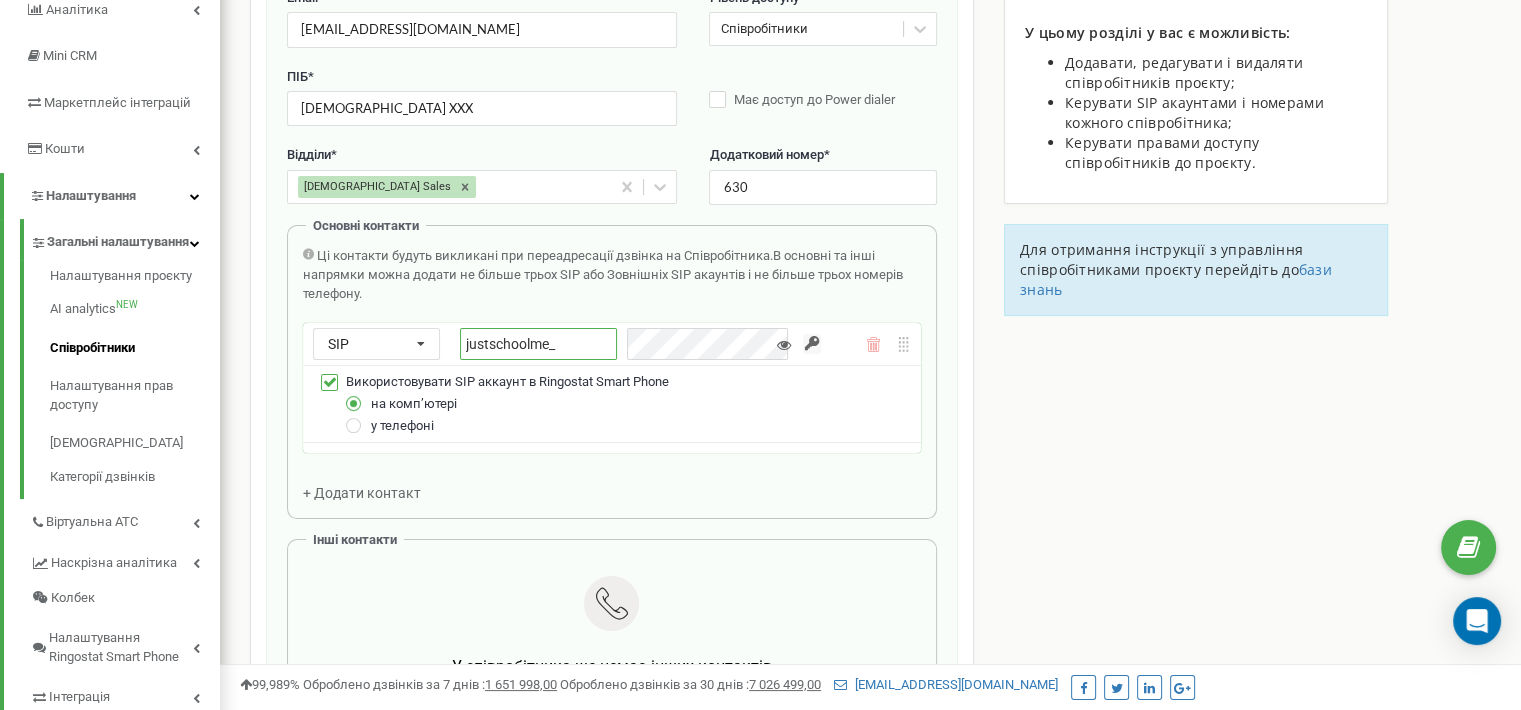 click on "justschoolme_" at bounding box center (538, 344) 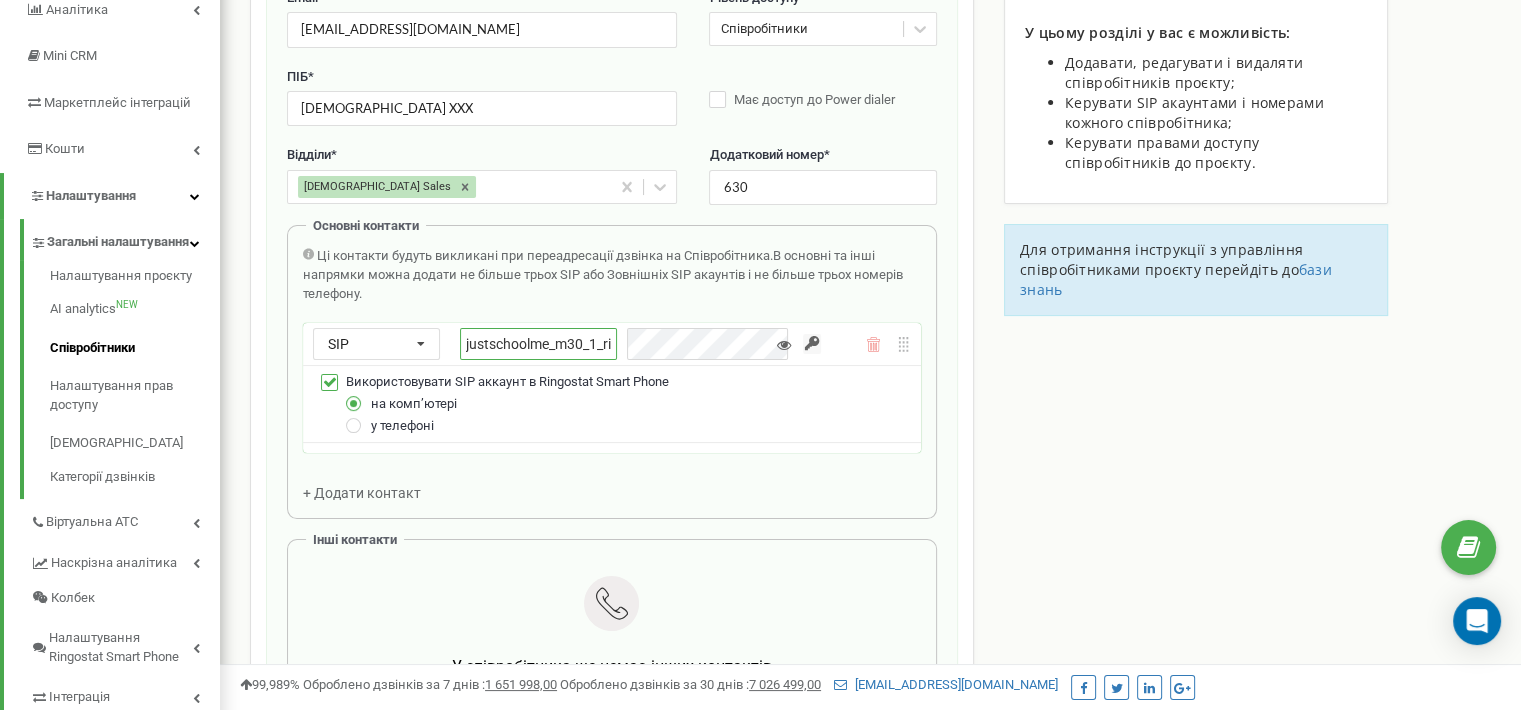 scroll, scrollTop: 0, scrollLeft: 38, axis: horizontal 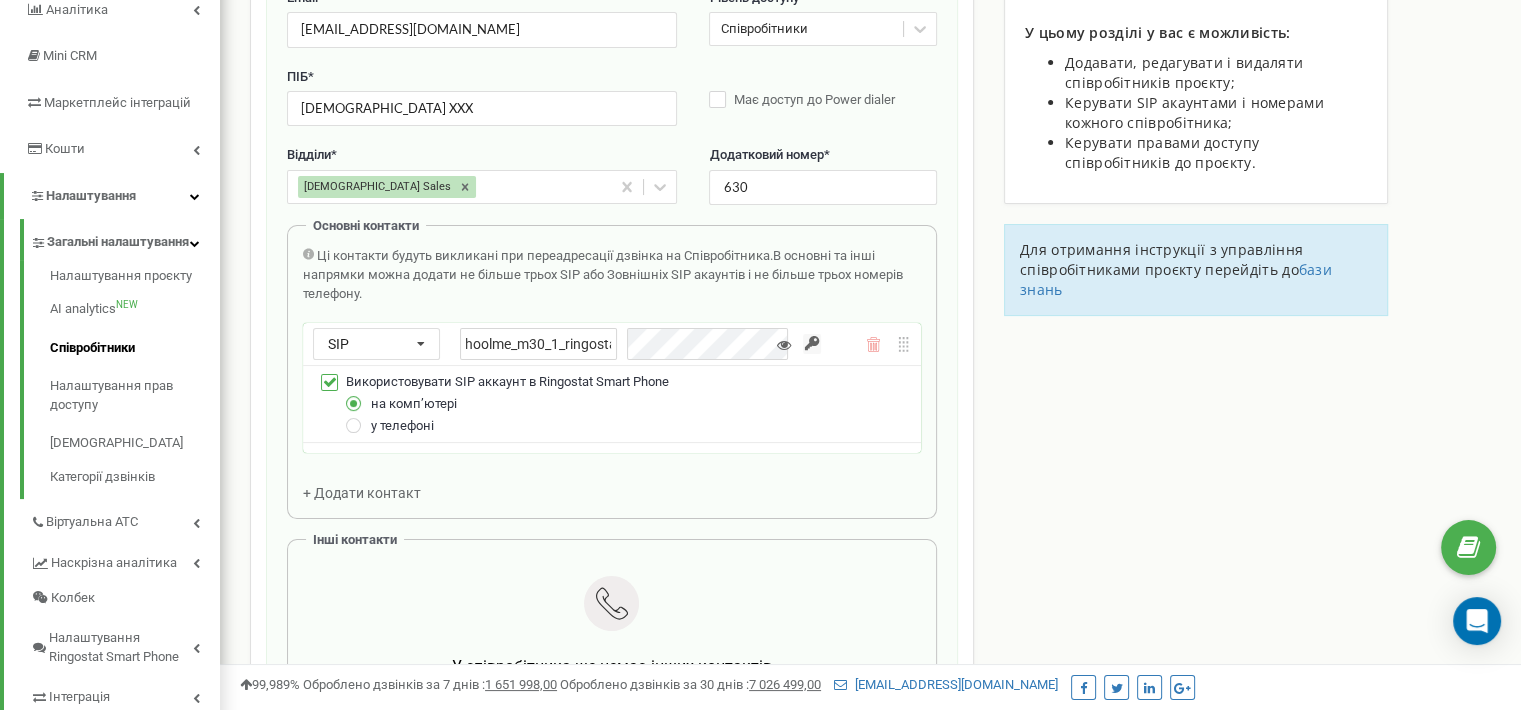 type on "justschoolme_m30_1_ringostat" 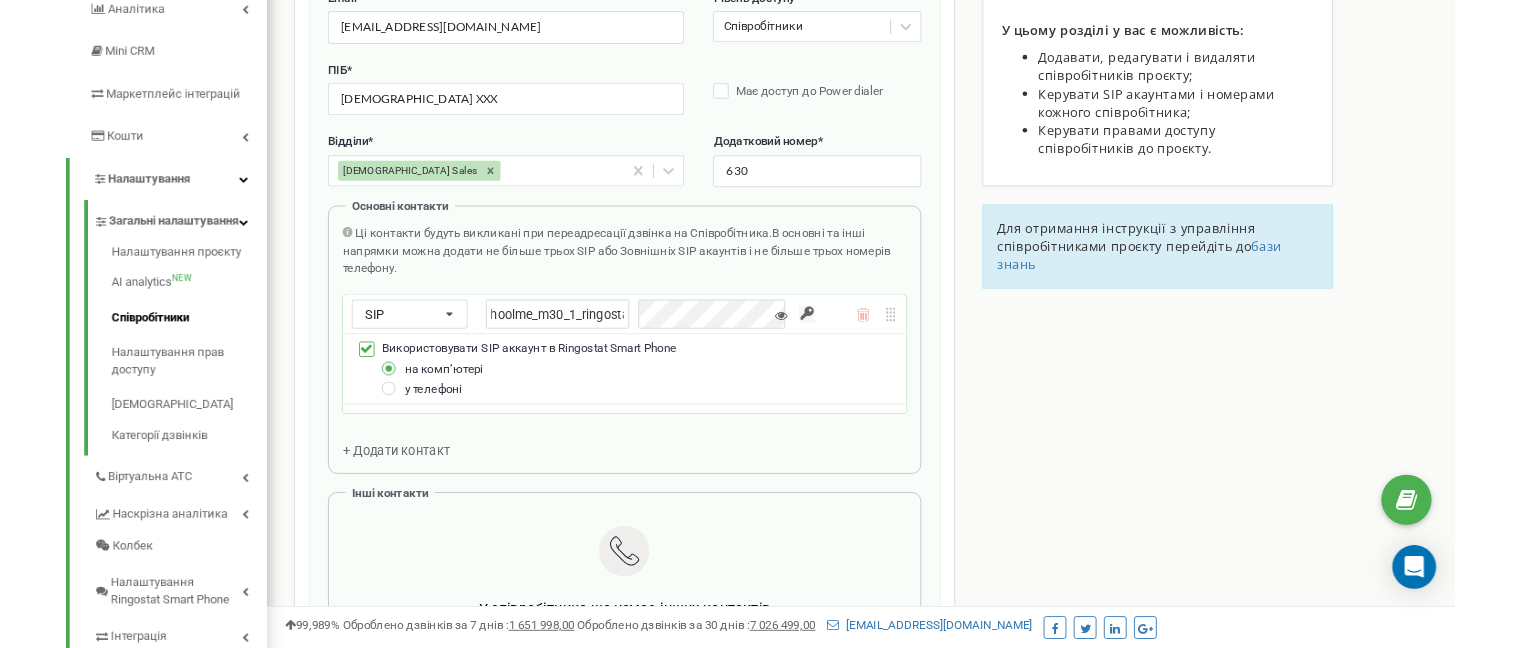 scroll, scrollTop: 0, scrollLeft: 0, axis: both 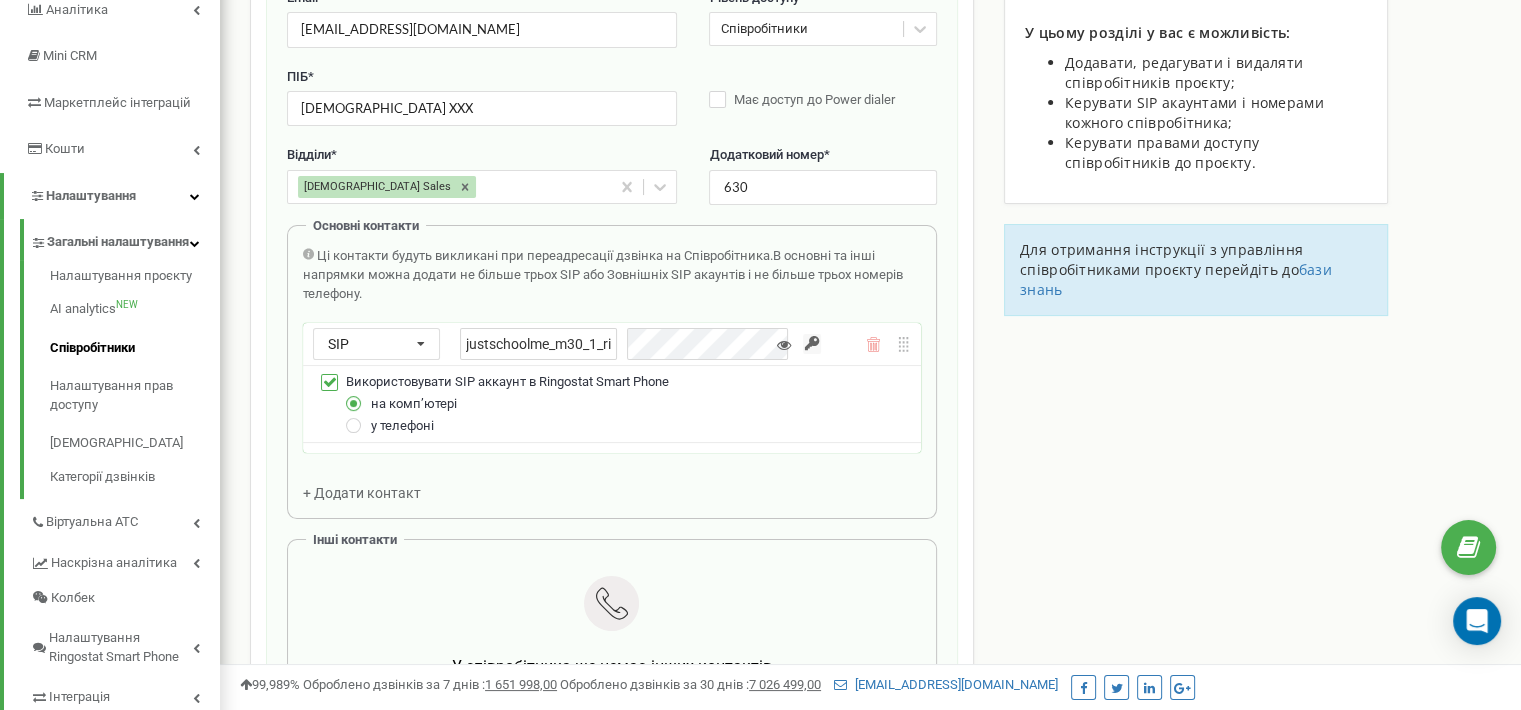 click at bounding box center [812, 344] 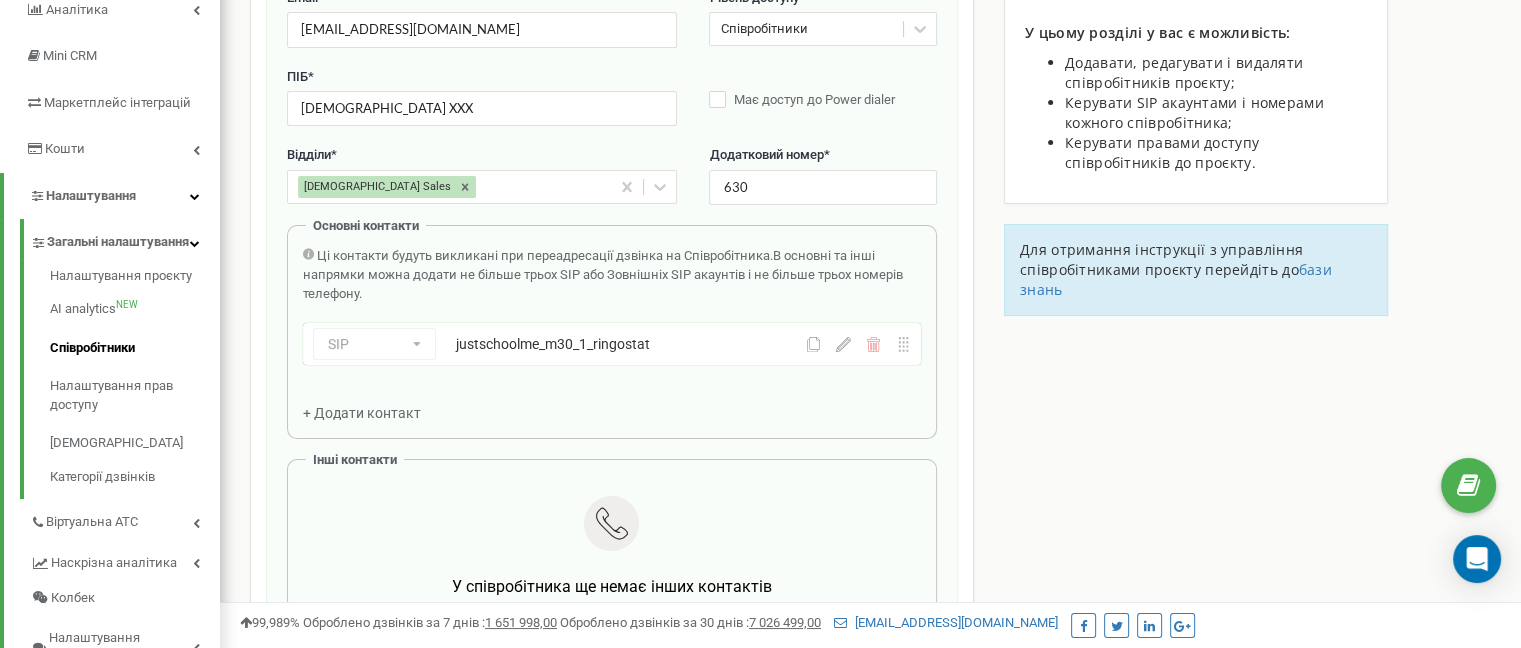 click 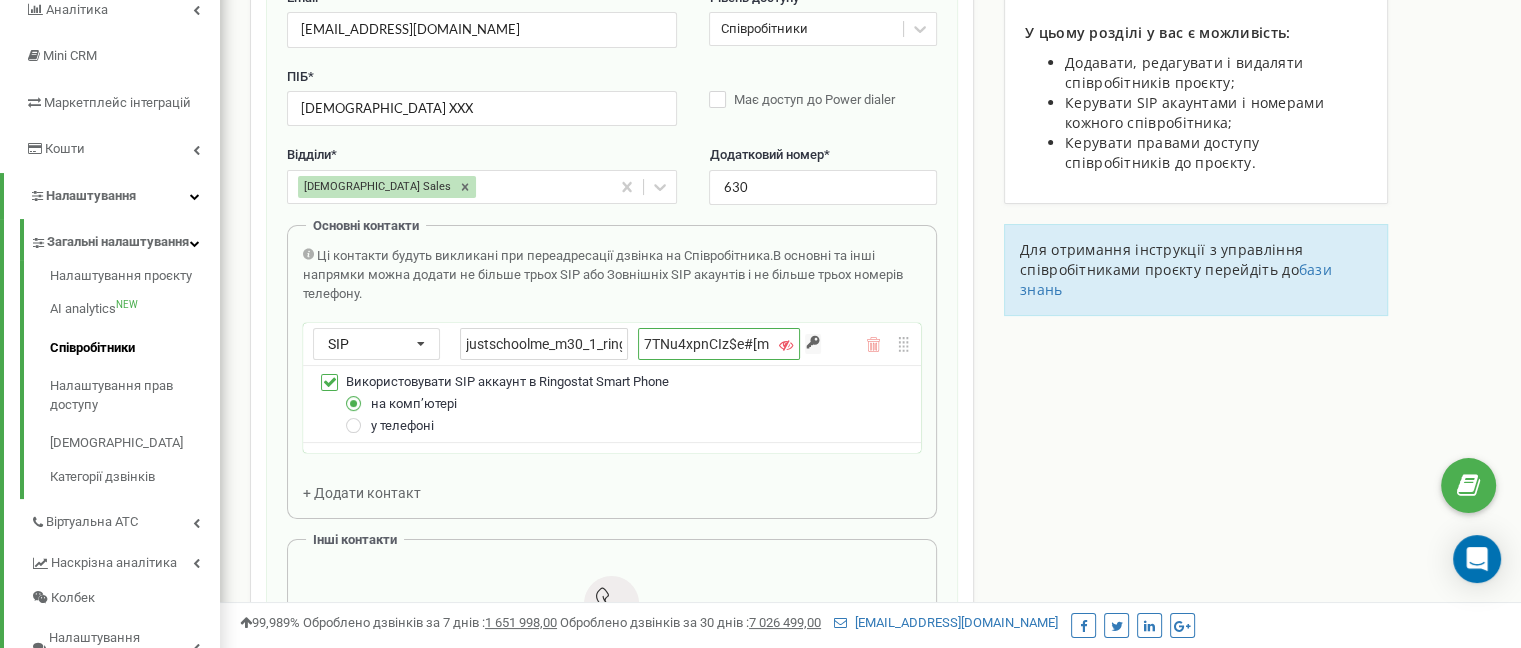 click on "7TNu4xpnCIz$e#[m" at bounding box center [719, 344] 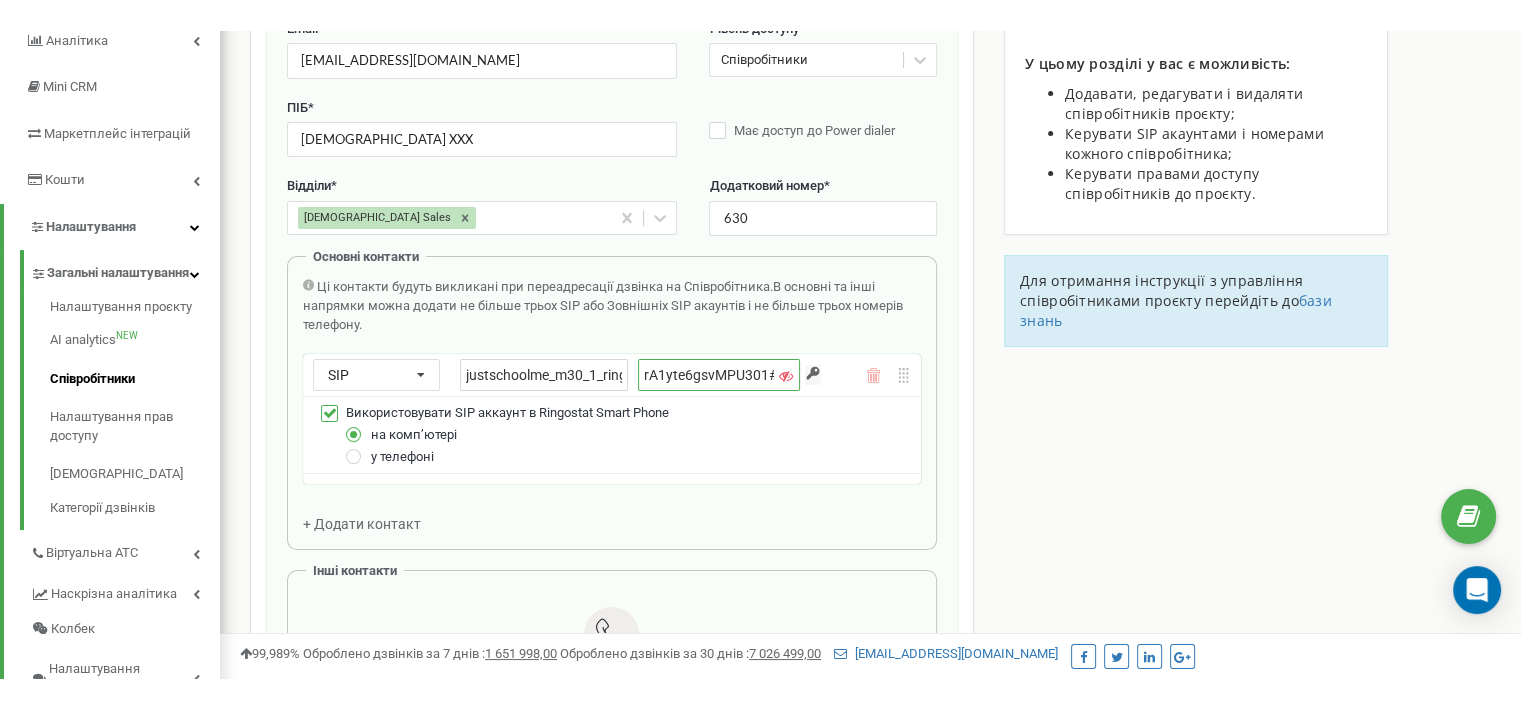 scroll, scrollTop: 0, scrollLeft: 2, axis: horizontal 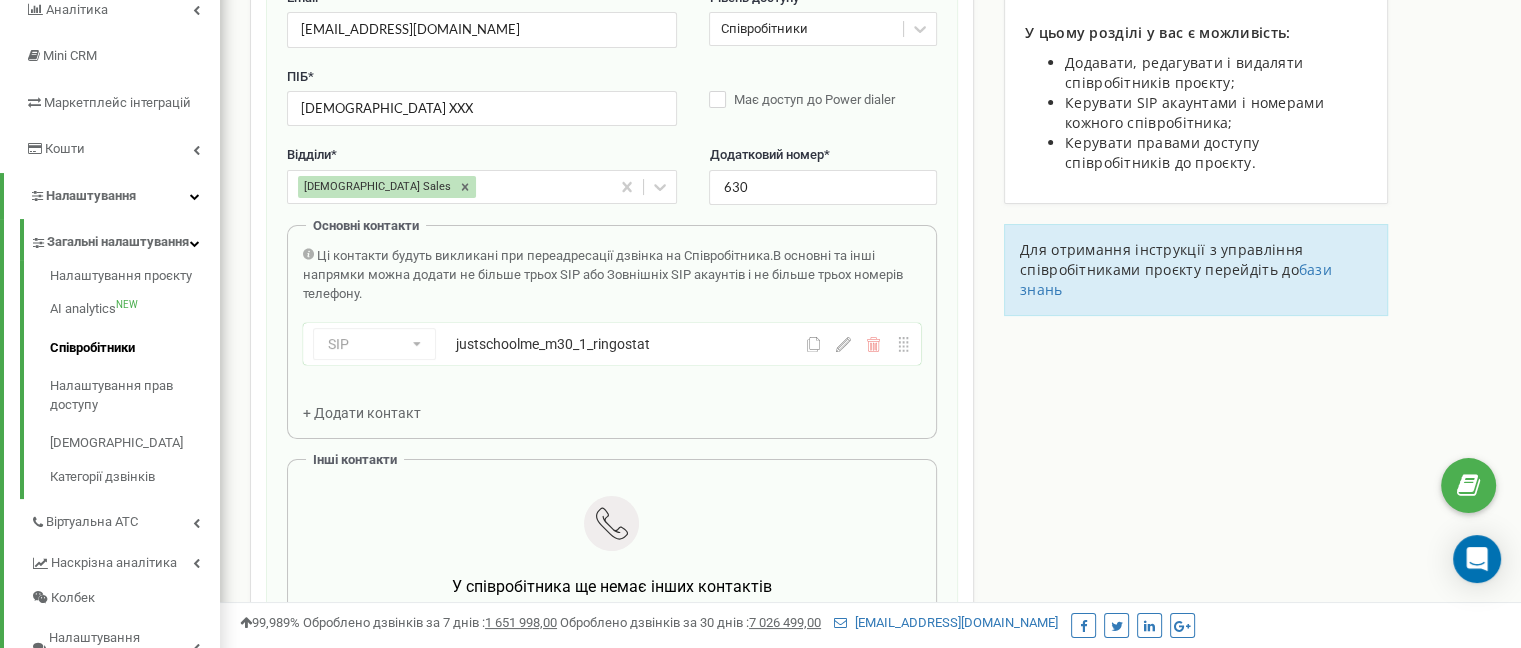click on "Співробітники проєкту    justschool.me Створення нового співробітника Email * methodist_30_ringostat@justschool.io Рівень доступу * Співробітники ПІБ * Methodists XXX   Має доступ до Power dialer Відділи * Methodist Sales Додатковий номер * 630 Основні контакти Ці контакти будуть викликані при переадресації дзвінка на Співробітника.  В основні та інші напрямки можна додати не більше трьох SIP або Зовнішніх SIP акаунтів і не більше трьох номерів телефону. SIP Номер телефону SIP Зовнішній SIP justschoolme_m30_1_ringostat justschoolme_m30_1_ringostat           + Додати контакт Інші контакти У співробітника ще немає інших контактів Скасувати +" at bounding box center [870, 923] 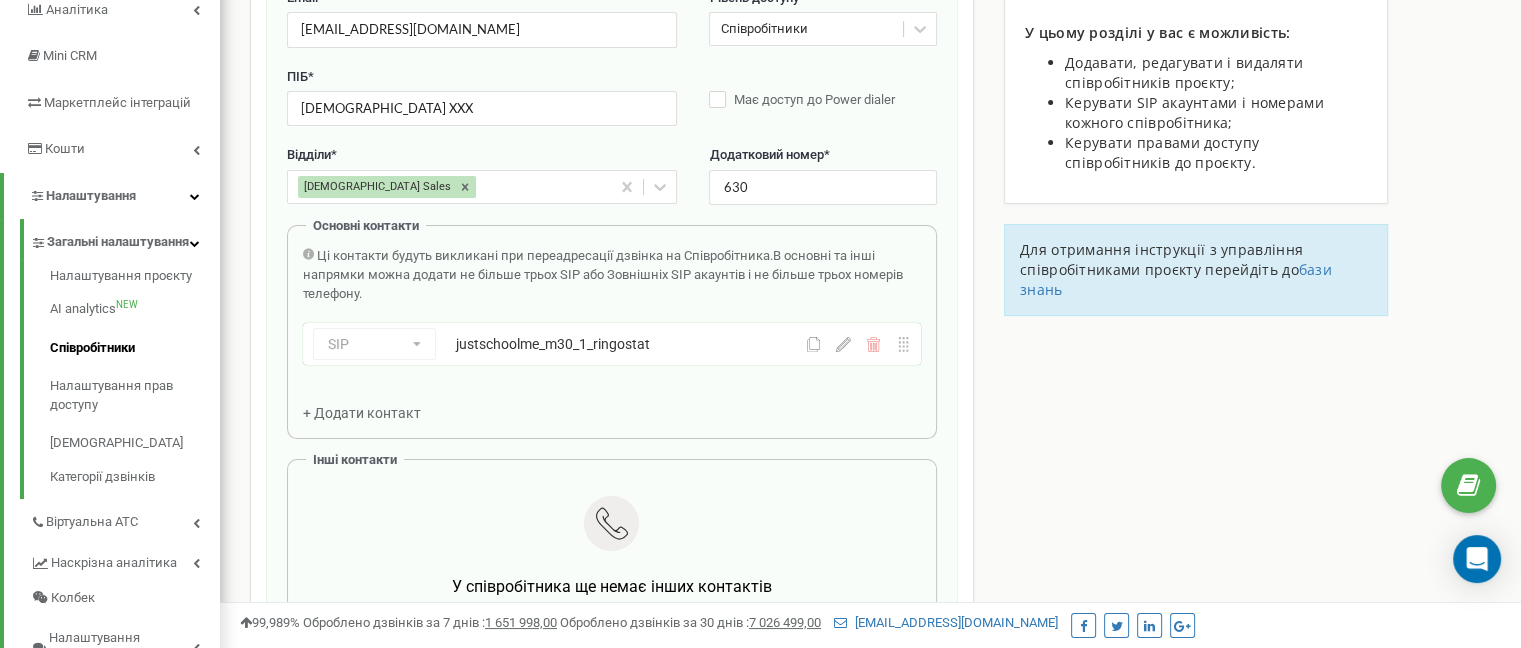 click on "+ Додати контакт" at bounding box center [362, 413] 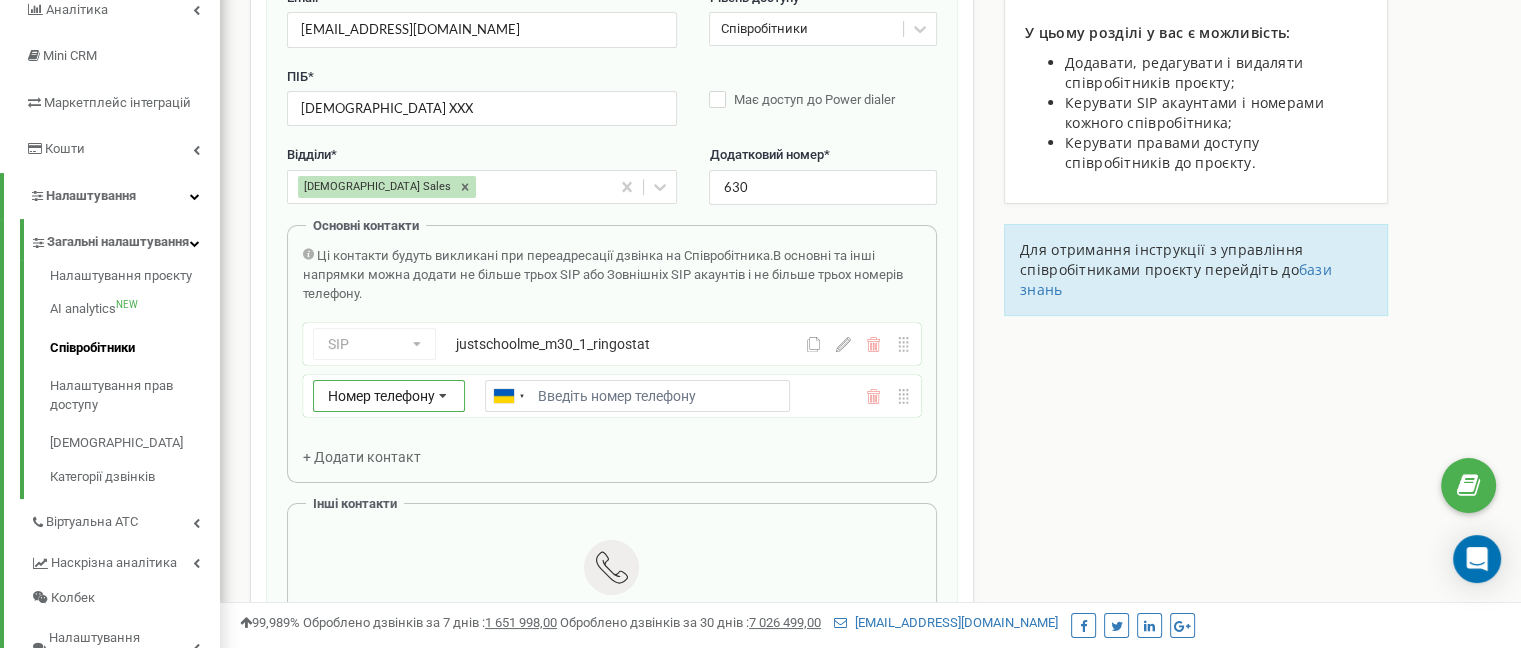 click on "Номер телефону" at bounding box center (381, 396) 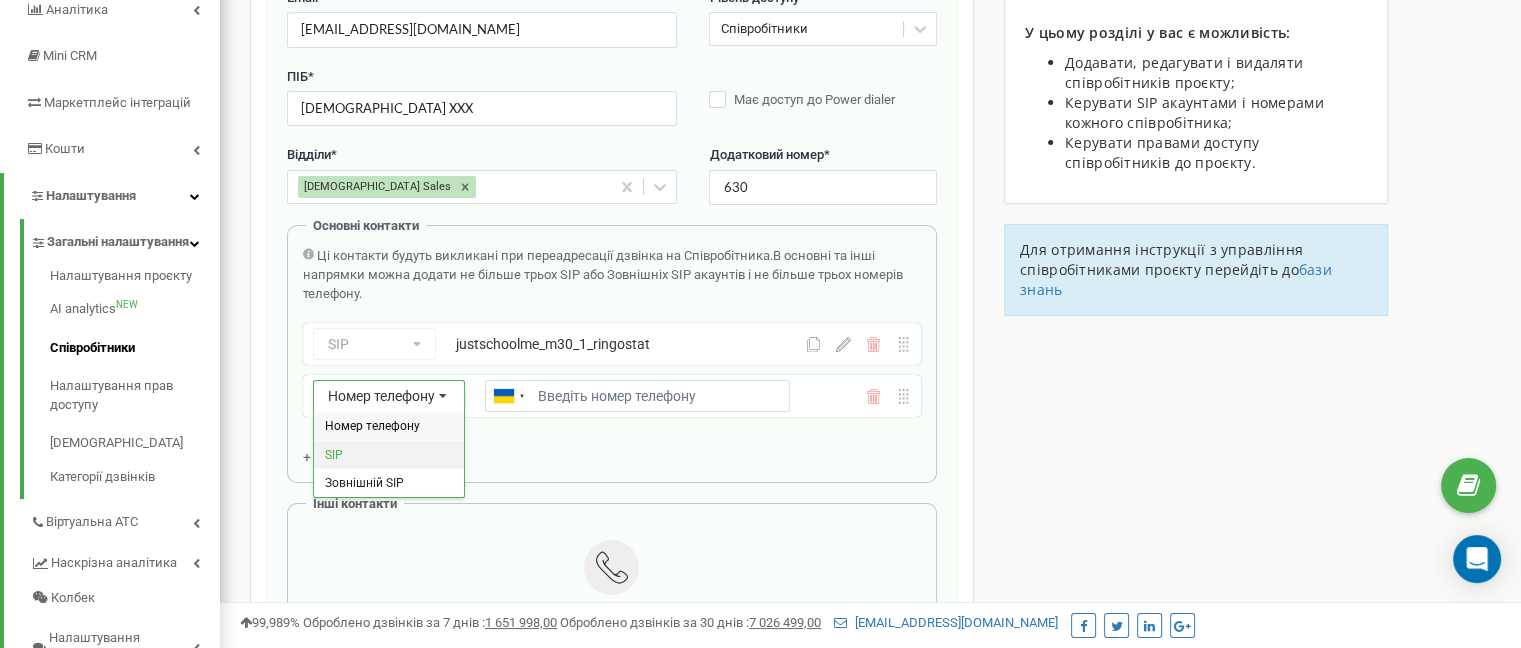 click on "SIP" at bounding box center (389, 454) 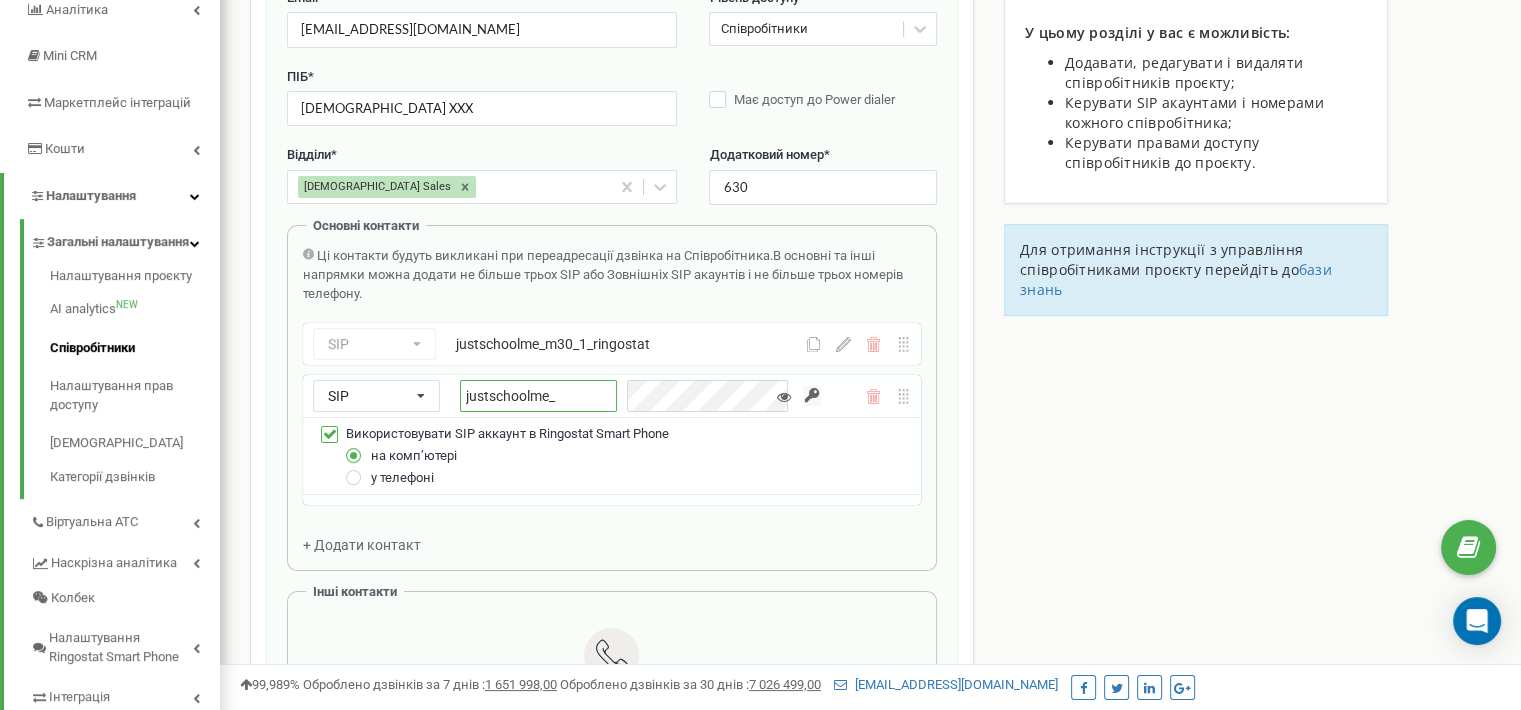 click on "justschoolme_" at bounding box center [538, 396] 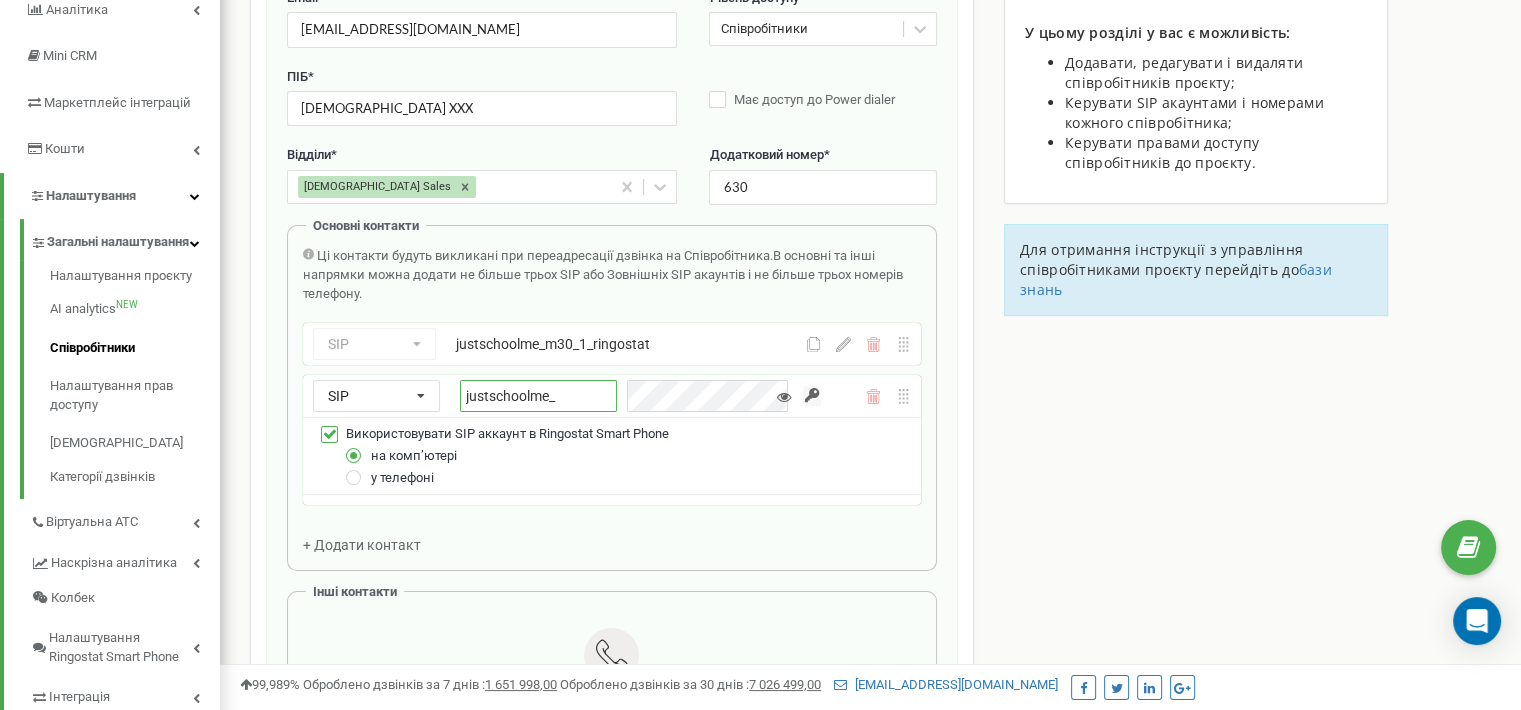 paste on "m30_2_ringostat" 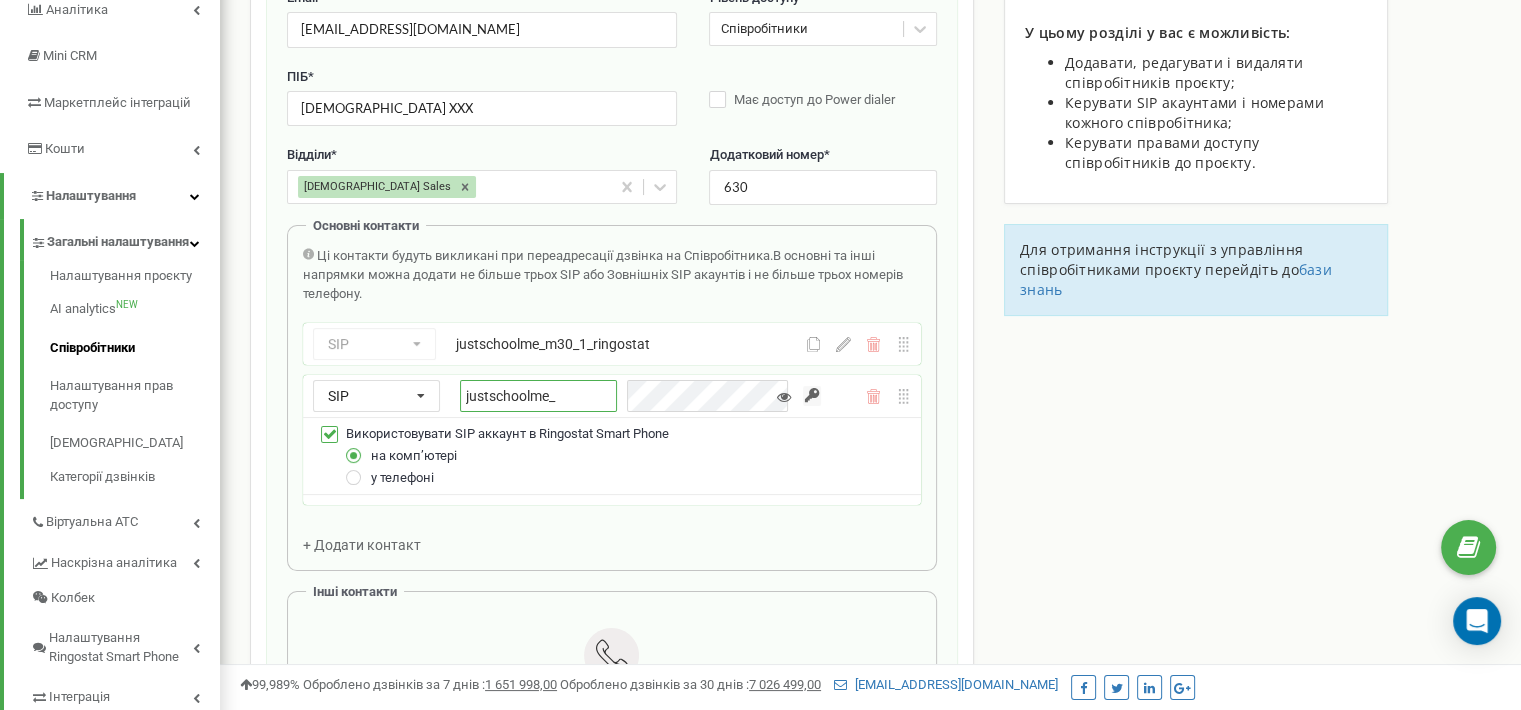 type on "justschoolme_m30_2_ringostat" 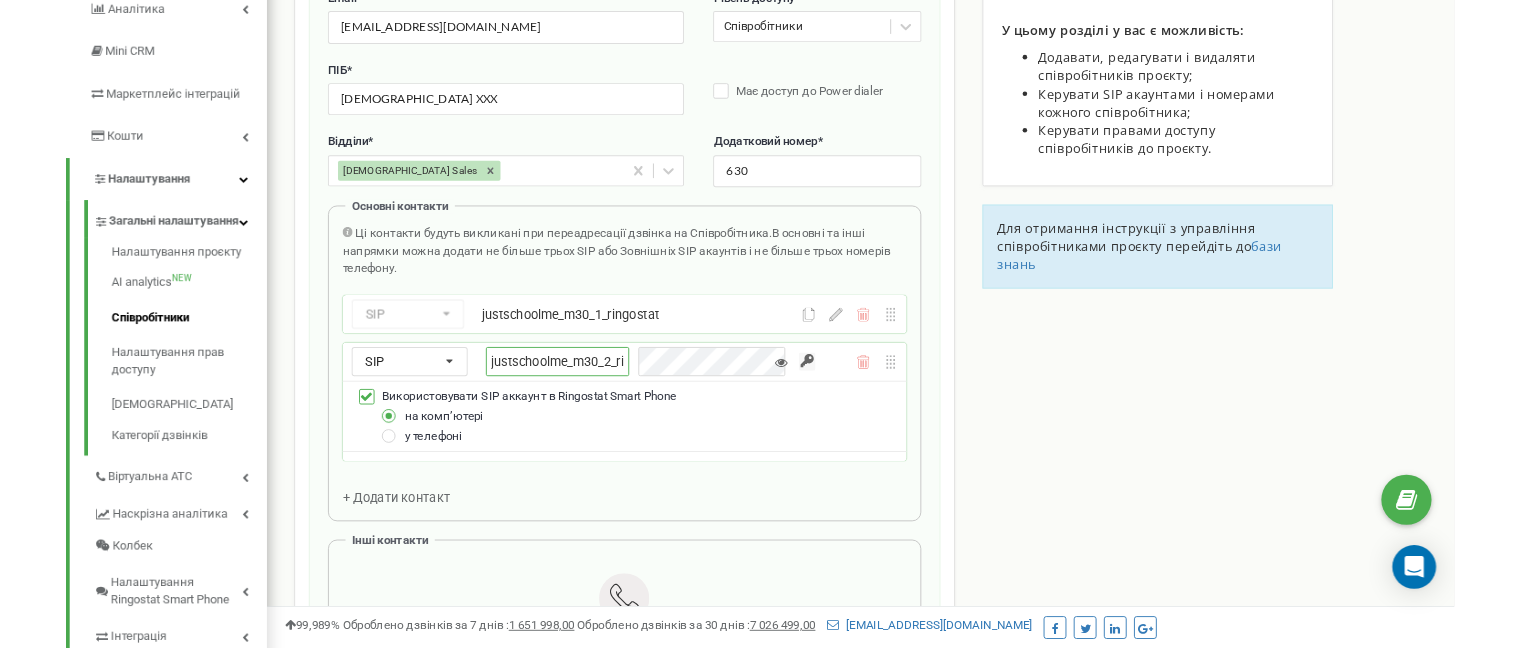 scroll, scrollTop: 0, scrollLeft: 38, axis: horizontal 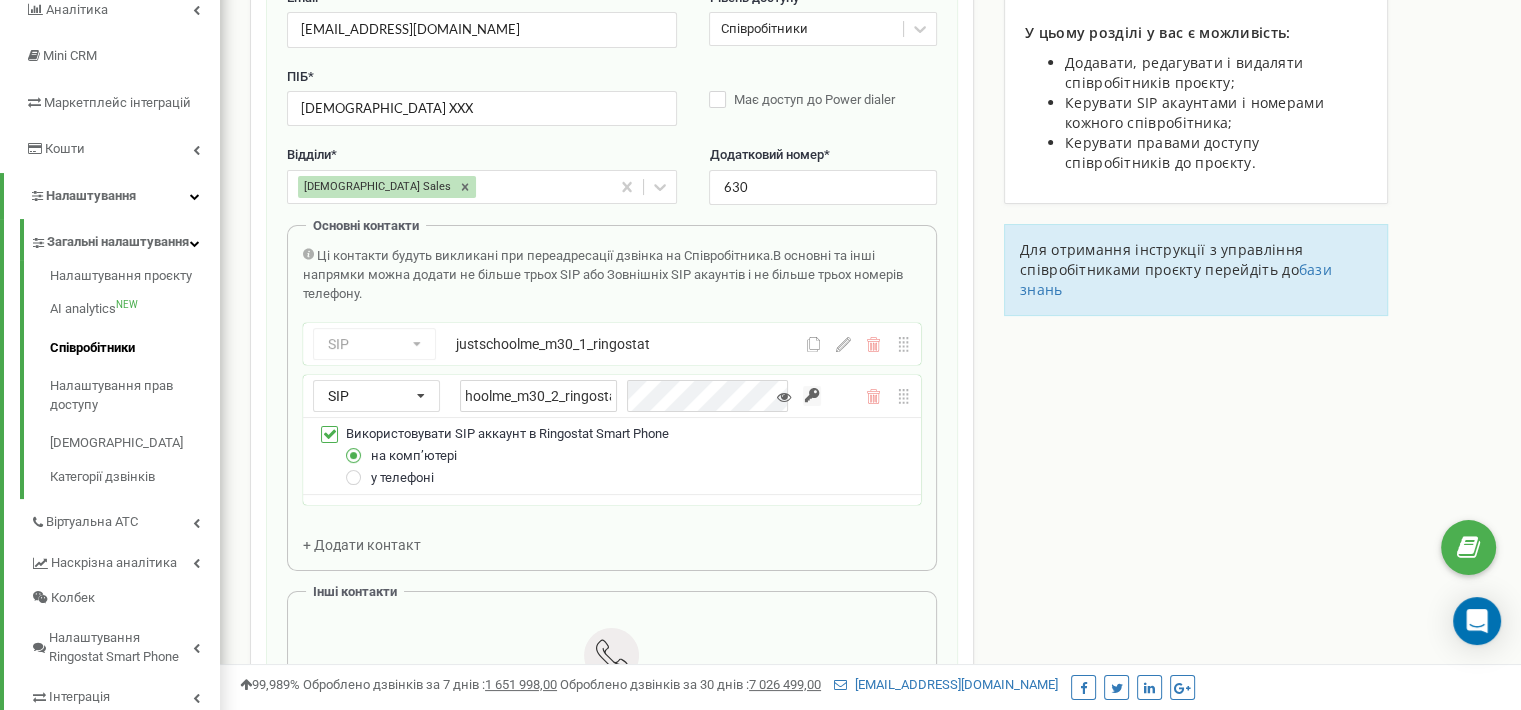 click on "Співробітники проєкту    justschool.me Створення нового співробітника Email * methodist_30_ringostat@justschool.io Рівень доступу * Співробітники ПІБ * Methodists XXX   Має доступ до Power dialer Відділи * Methodist Sales Додатковий номер * 630 Основні контакти Ці контакти будуть викликані при переадресації дзвінка на Співробітника.  В основні та інші напрямки можна додати не більше трьох SIP або Зовнішніх SIP акаунтів і не більше трьох номерів телефону. SIP Номер телефону SIP Зовнішній SIP justschoolme_m30_1_ringostat justschoolme_m30_1_ringostat           SIP Номер телефону SIP Зовнішній SIP justschoolme_m30_2_ringostat           на компʼютері у телефоні +  sales" at bounding box center [870, 988] 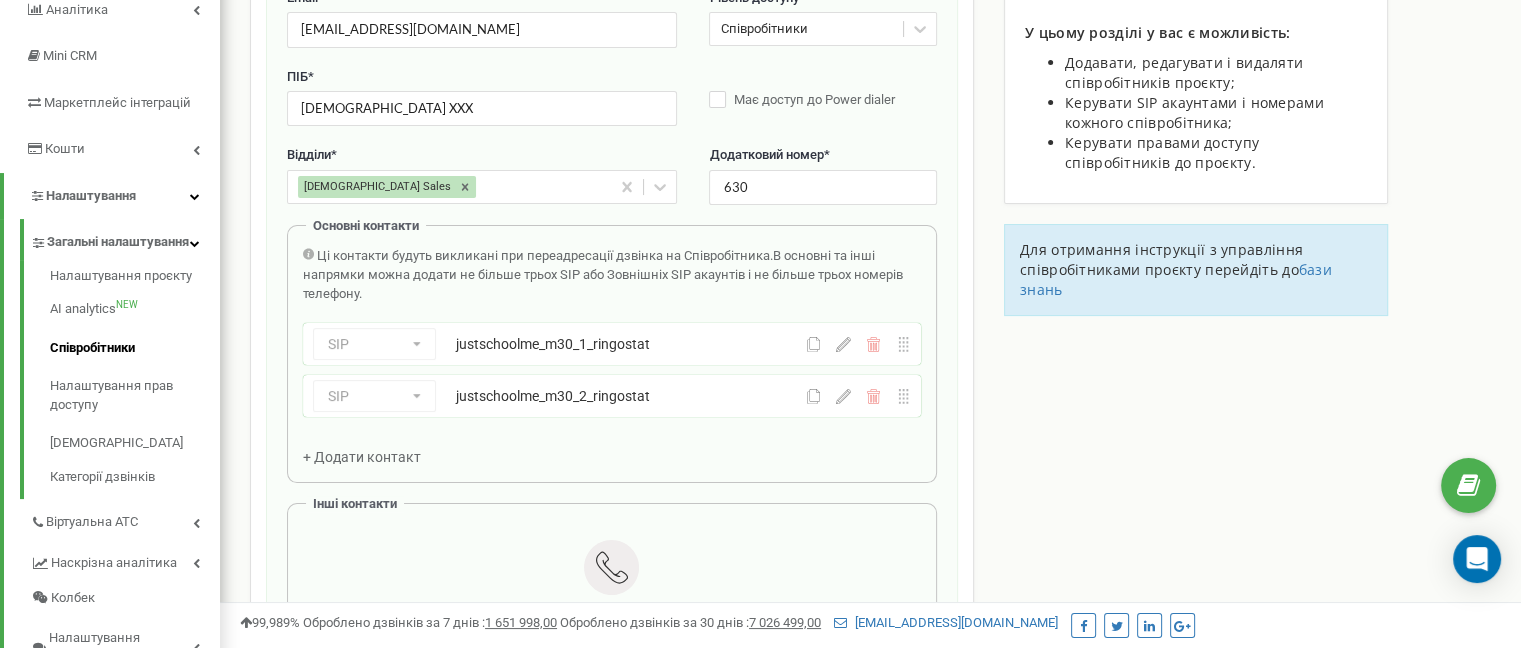 click on "+ Додати контакт" at bounding box center [362, 457] 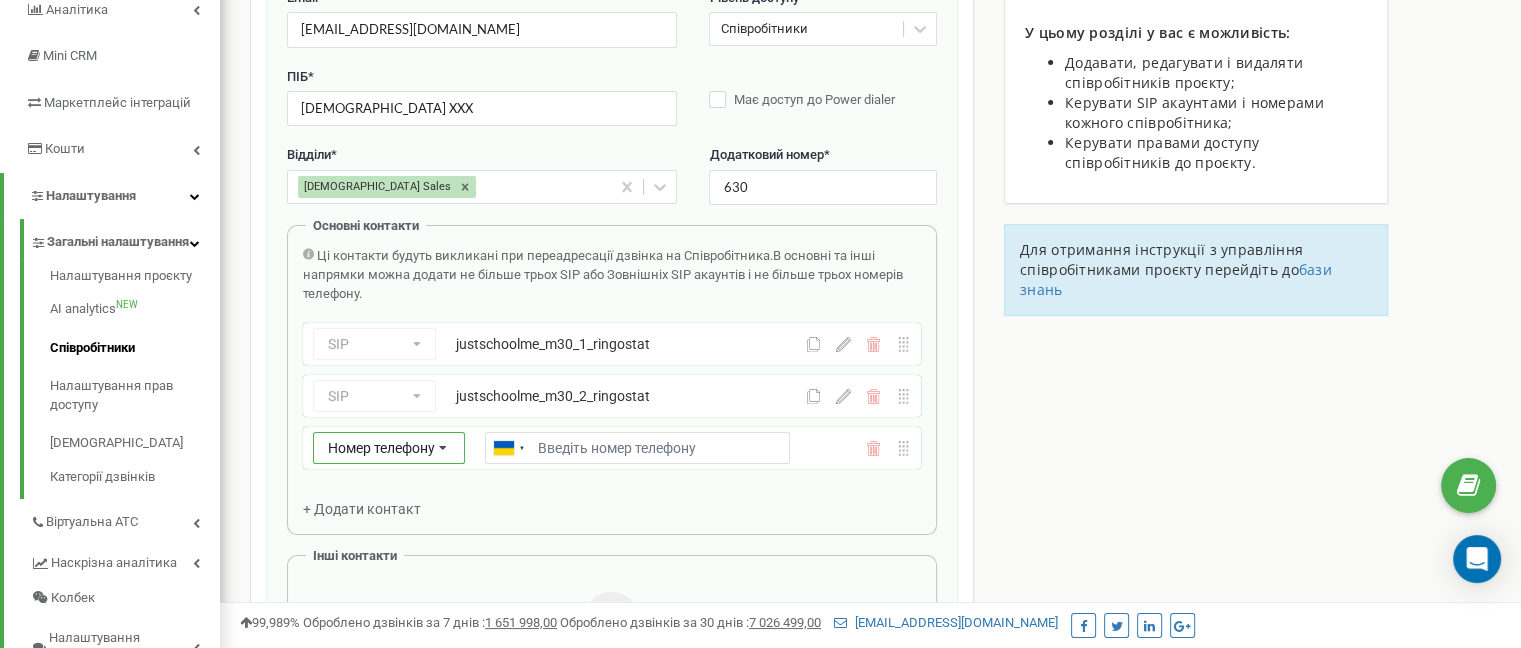 click at bounding box center [443, 449] 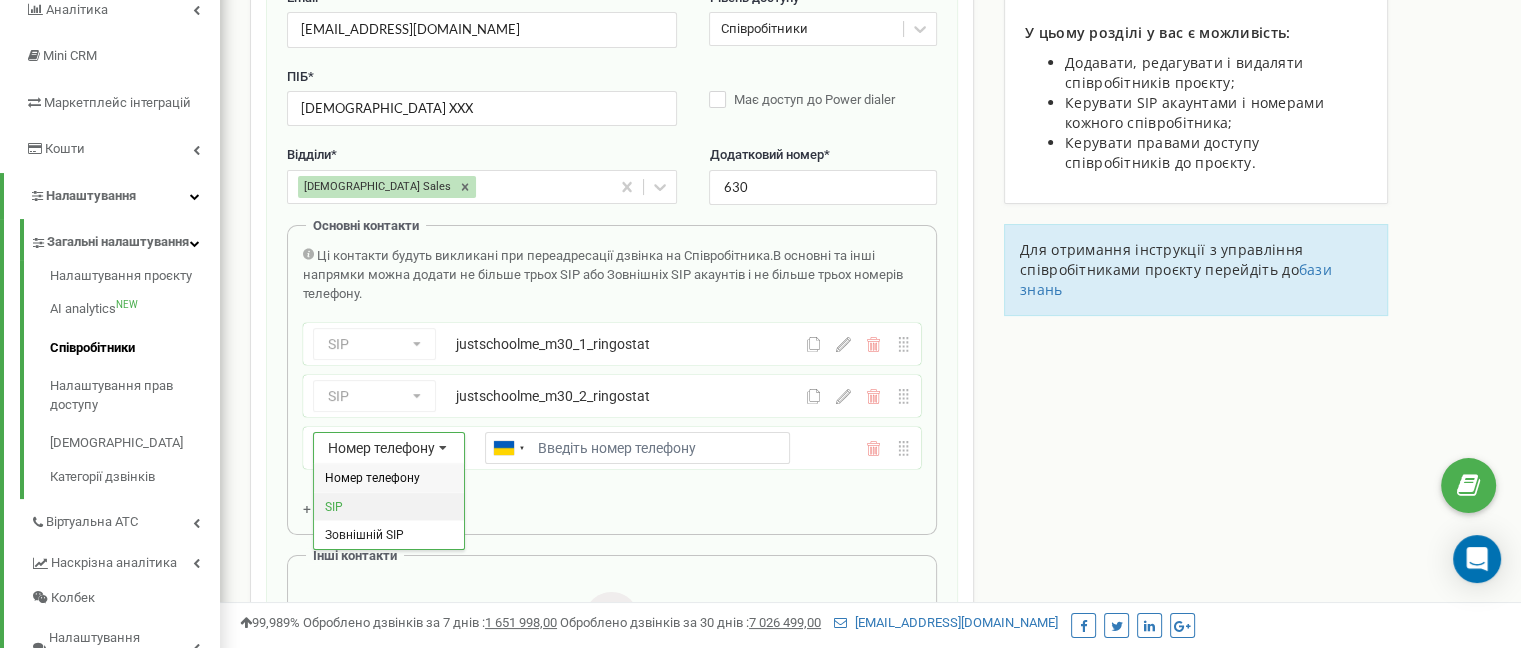 click on "SIP" at bounding box center [389, 506] 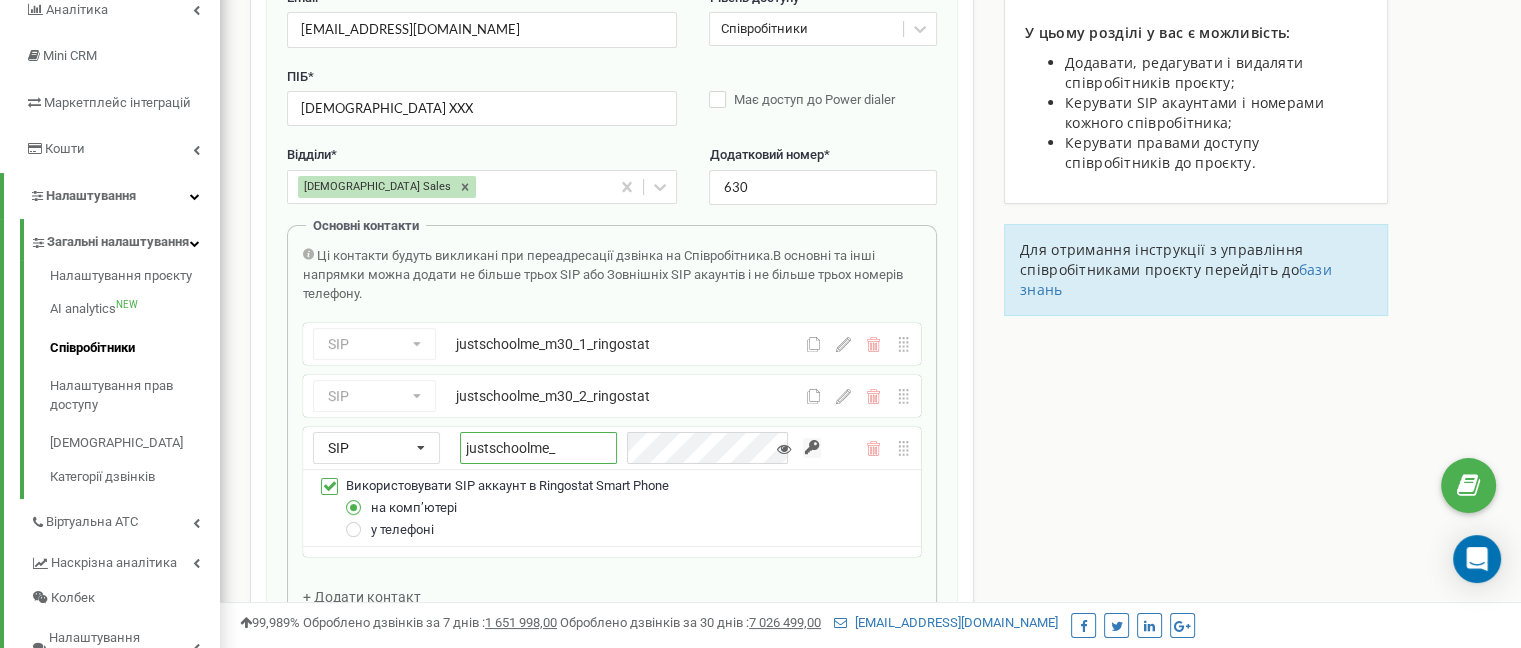 click on "justschoolme_" at bounding box center [538, 448] 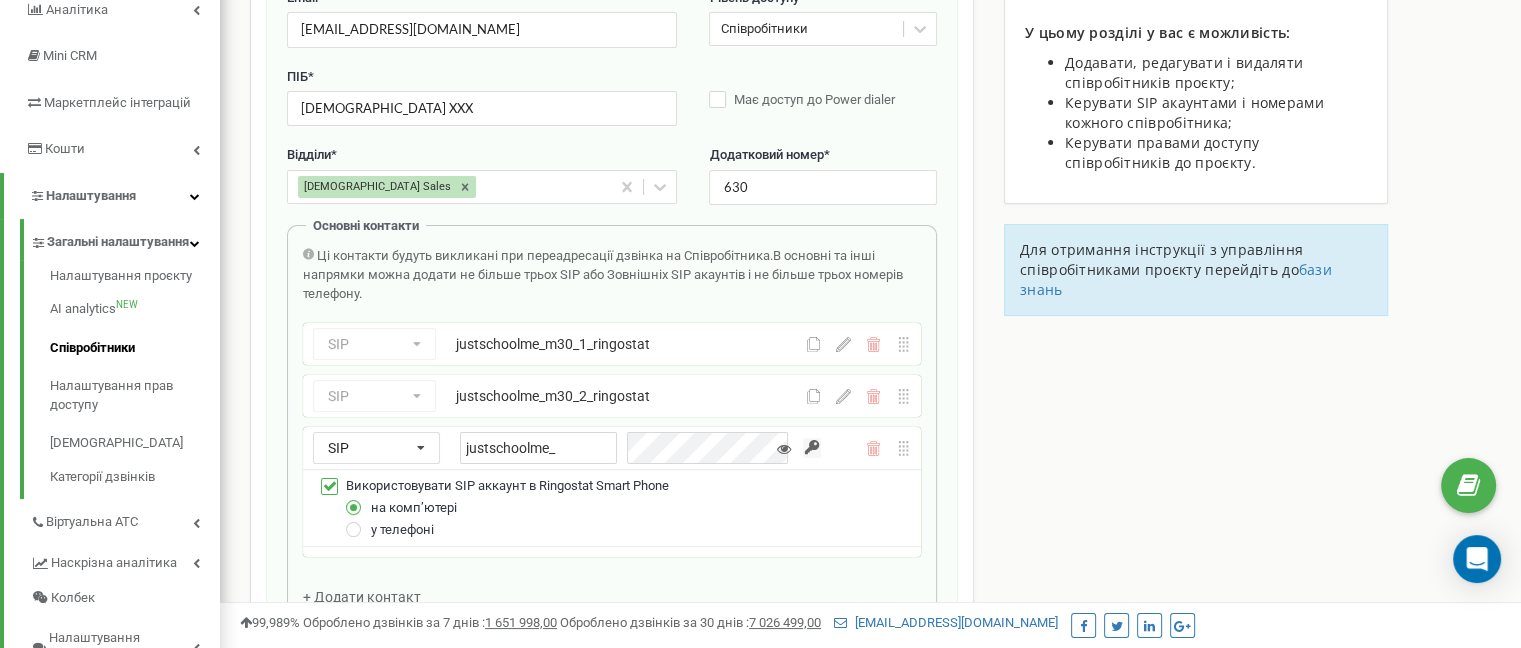 drag, startPoint x: 565, startPoint y: 444, endPoint x: 451, endPoint y: 438, distance: 114.15778 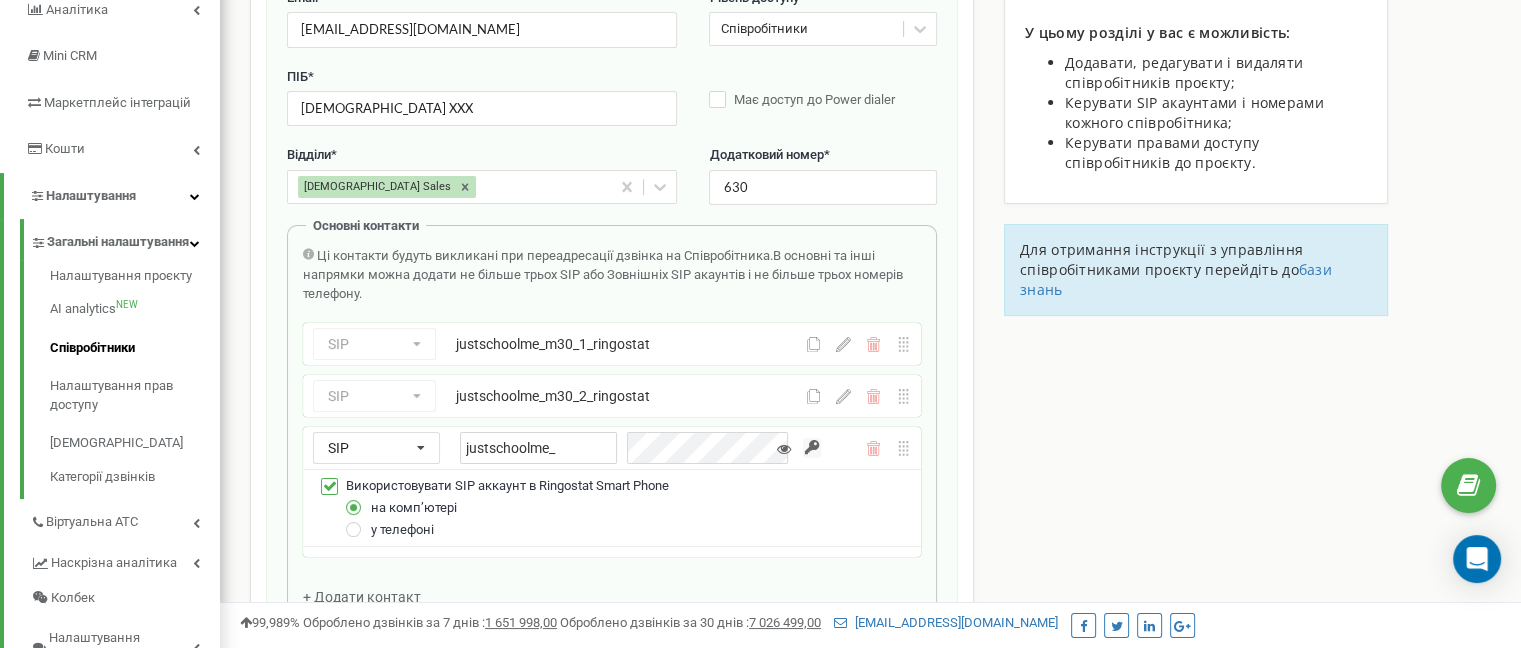 click on "SIP Номер телефону SIP Зовнішній SIP justschoolme_" at bounding box center [567, 448] 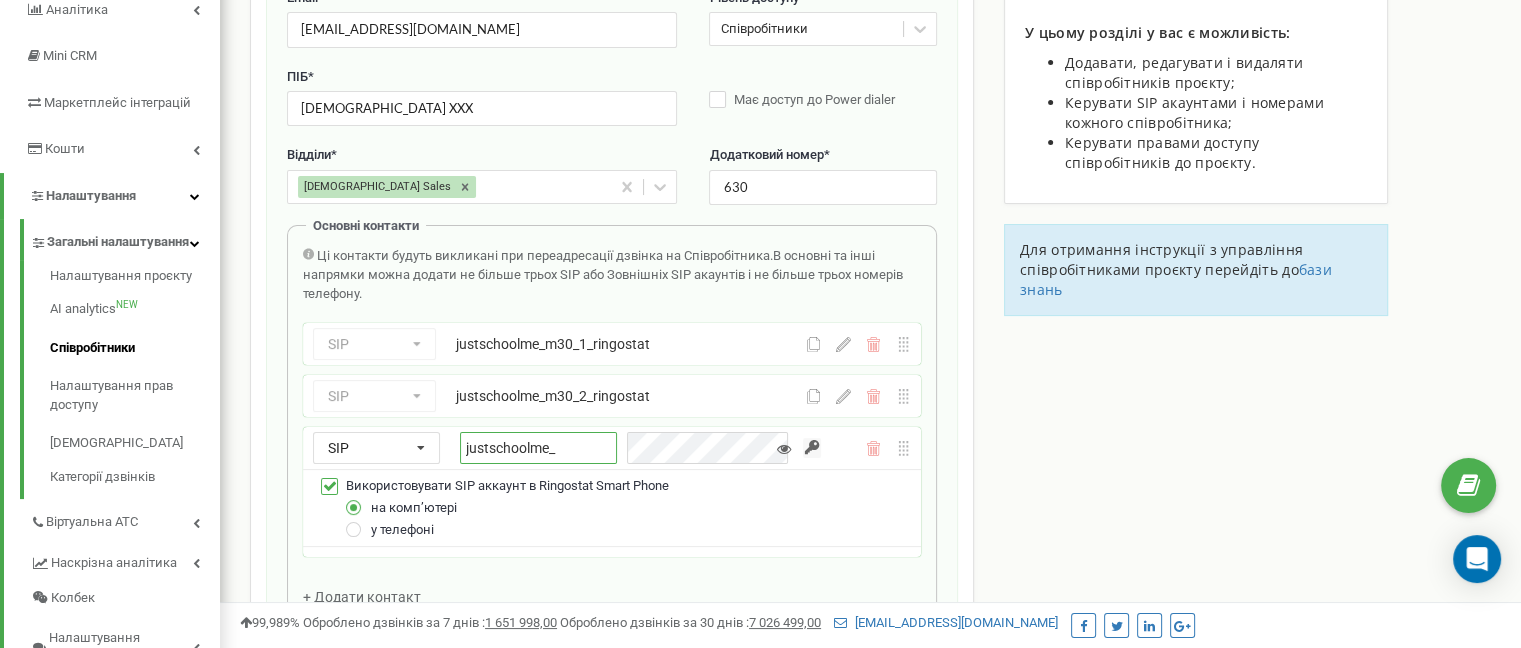 paste on "m30_3_ringostat" 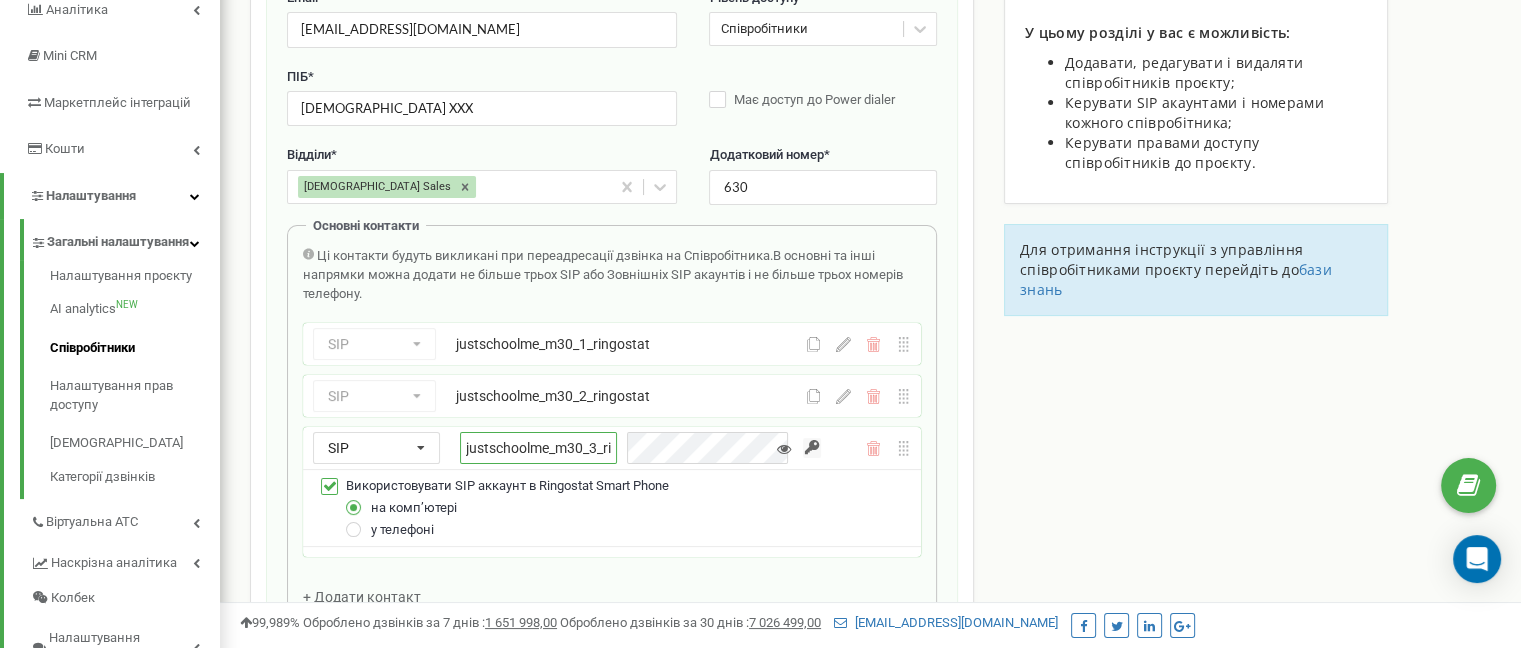 scroll, scrollTop: 0, scrollLeft: 38, axis: horizontal 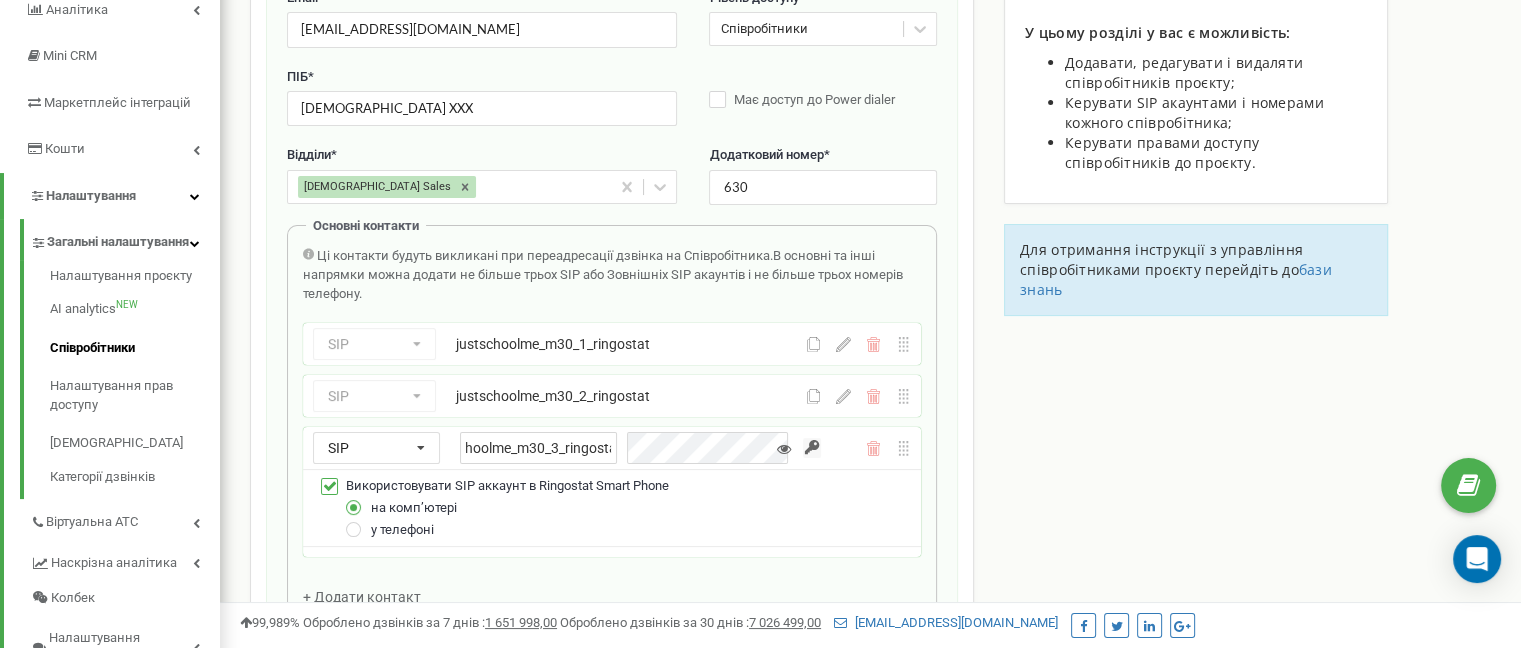 click on "Співробітники проєкту    justschool.me Створення нового співробітника Email * methodist_30_ringostat@justschool.io Рівень доступу * Співробітники ПІБ * Methodists XXX   Має доступ до Power dialer Відділи * Methodist Sales Додатковий номер * 630 Основні контакти Ці контакти будуть викликані при переадресації дзвінка на Співробітника.  В основні та інші напрямки можна додати не більше трьох SIP або Зовнішніх SIP акаунтів і не більше трьох номерів телефону. SIP Номер телефону SIP Зовнішній SIP justschoolme_m30_1_ringostat justschoolme_m30_1_ringostat           SIP Номер телефону SIP Зовнішній SIP justschoolme_m30_2_ringostat justschoolme_m30_2_ringostat           SIP SIP           +  sales" at bounding box center (870, 1014) 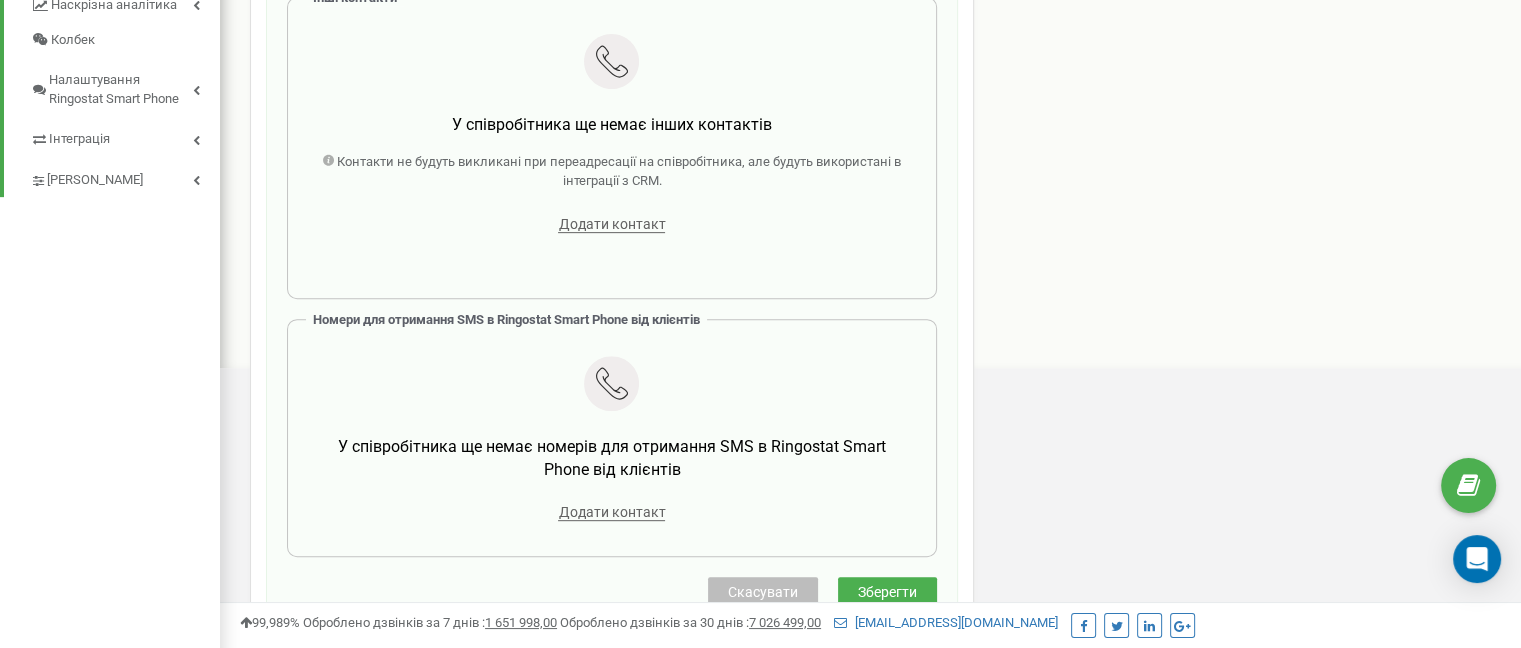 scroll, scrollTop: 874, scrollLeft: 0, axis: vertical 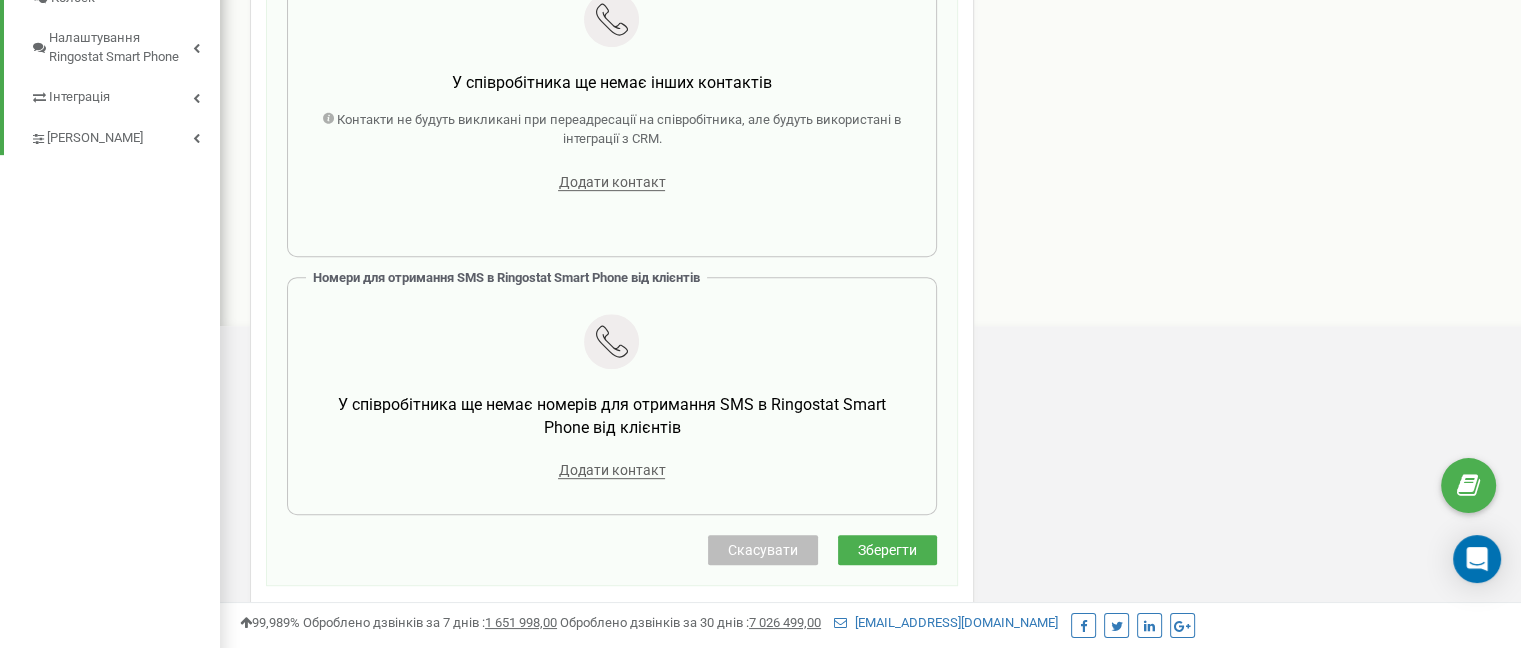 click on "Зберегти" at bounding box center [887, 550] 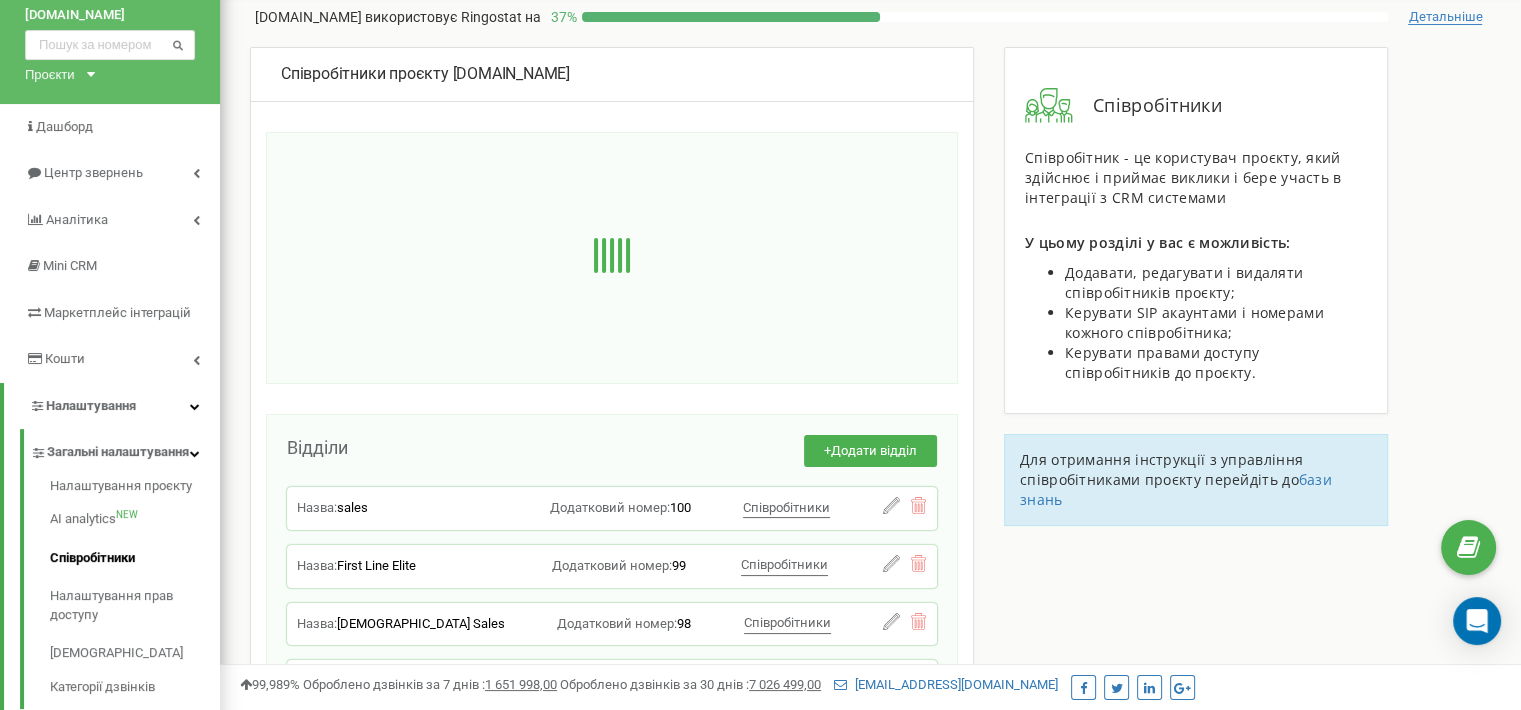 scroll, scrollTop: 48, scrollLeft: 0, axis: vertical 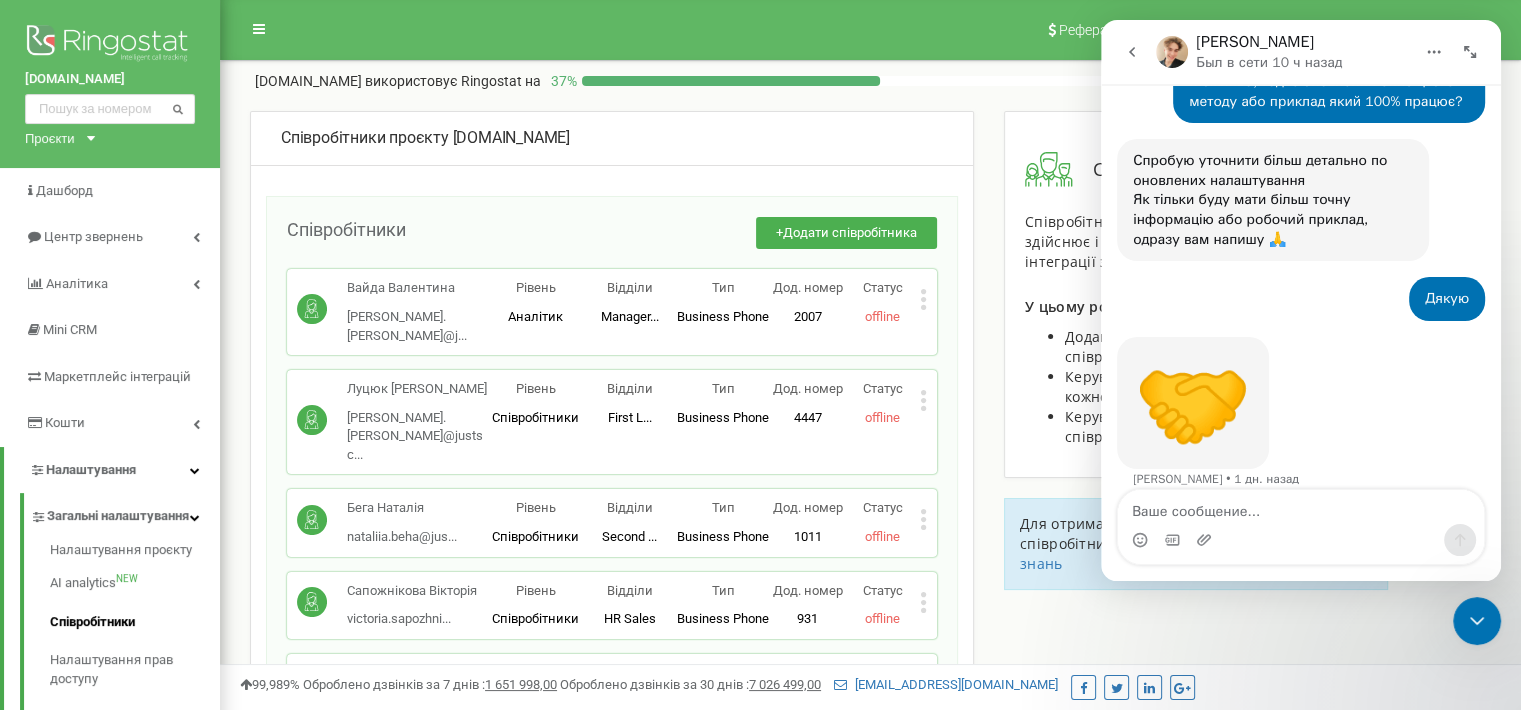drag, startPoint x: 1474, startPoint y: 631, endPoint x: 2660, endPoint y: 1175, distance: 1304.8112 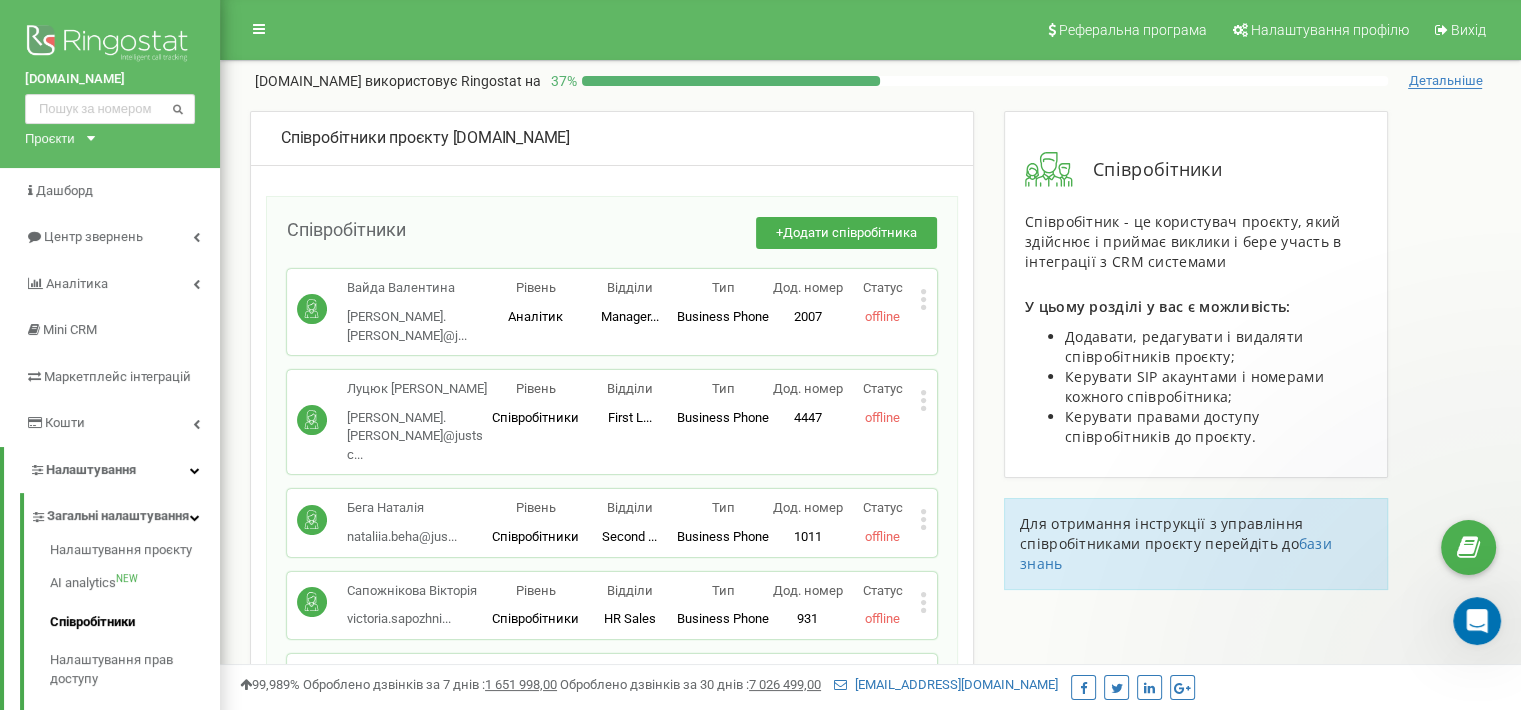 scroll, scrollTop: 0, scrollLeft: 0, axis: both 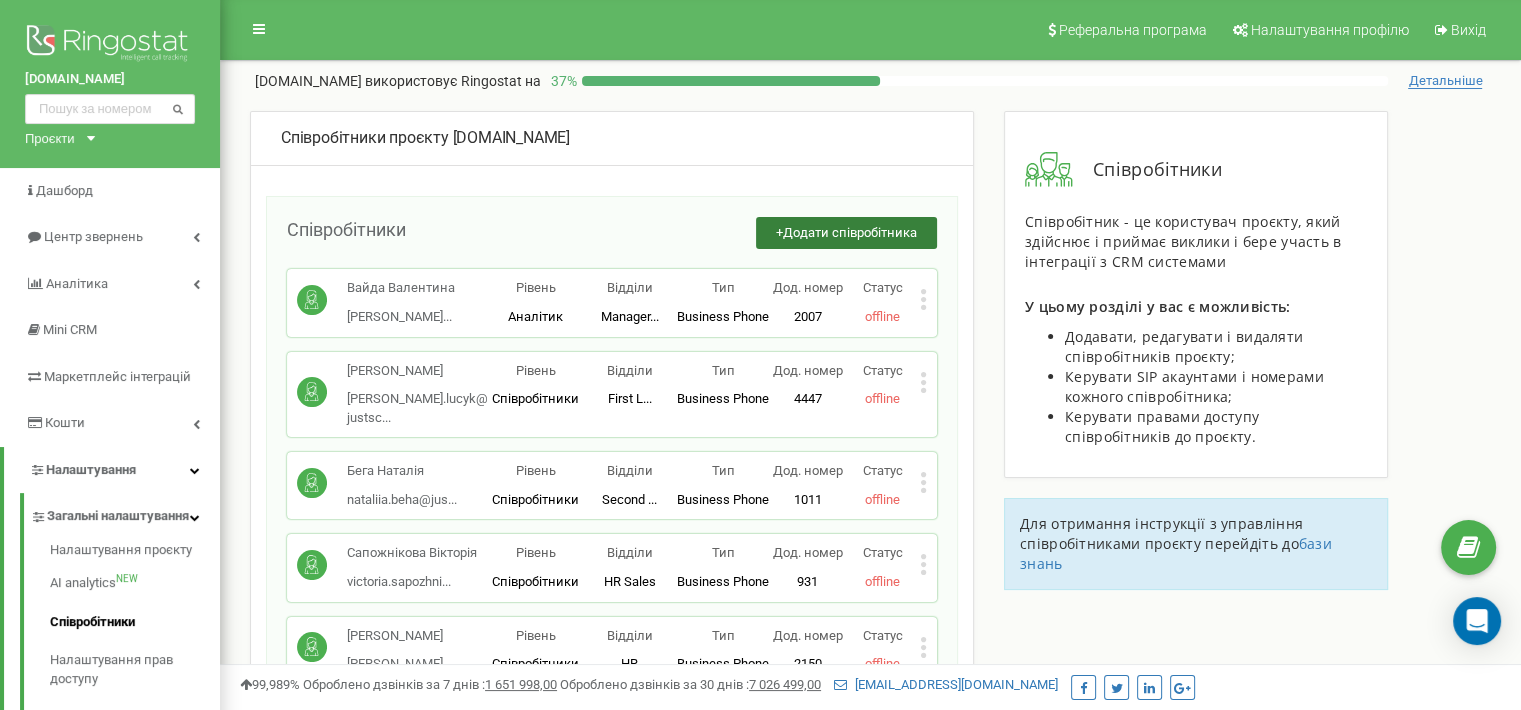 click on "Додати співробітника" at bounding box center [850, 232] 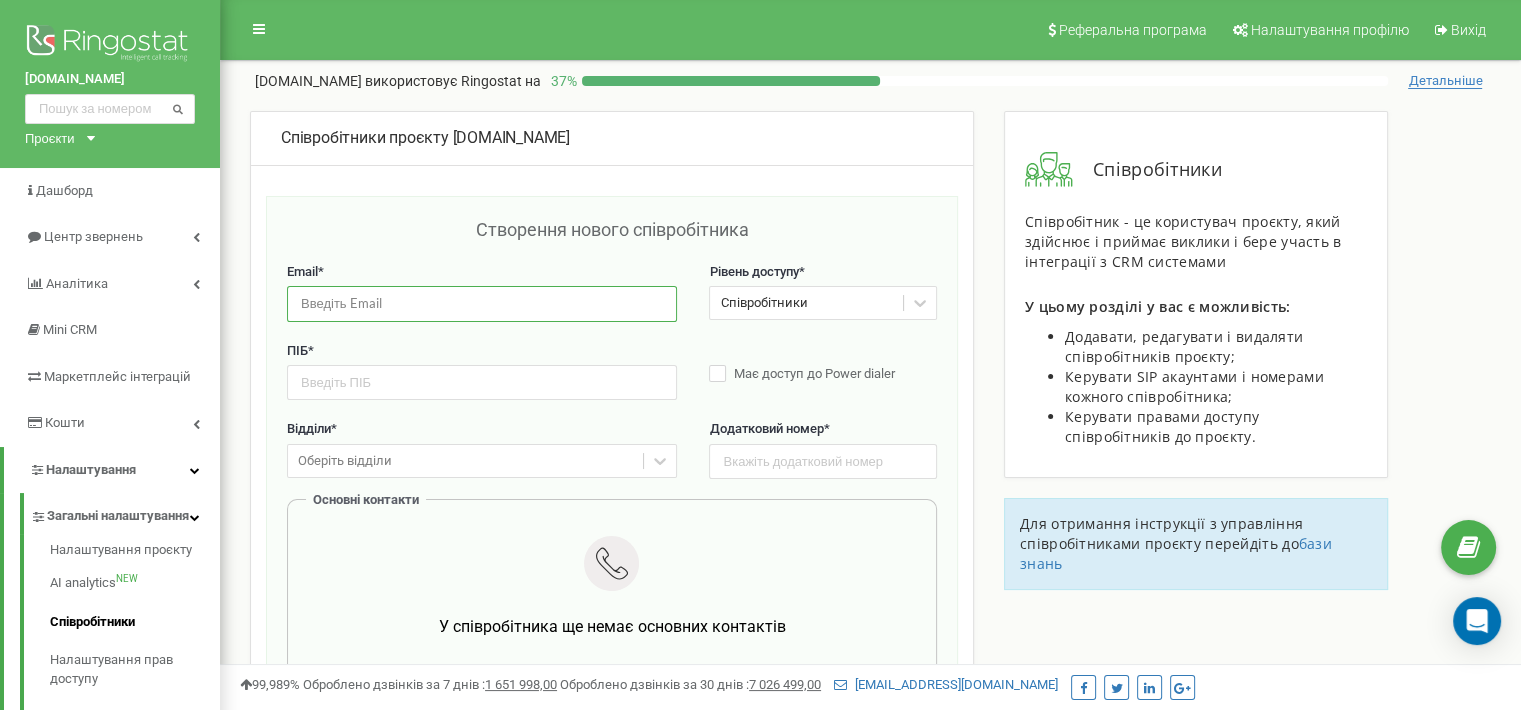 drag, startPoint x: 371, startPoint y: 302, endPoint x: 373, endPoint y: 319, distance: 17.117243 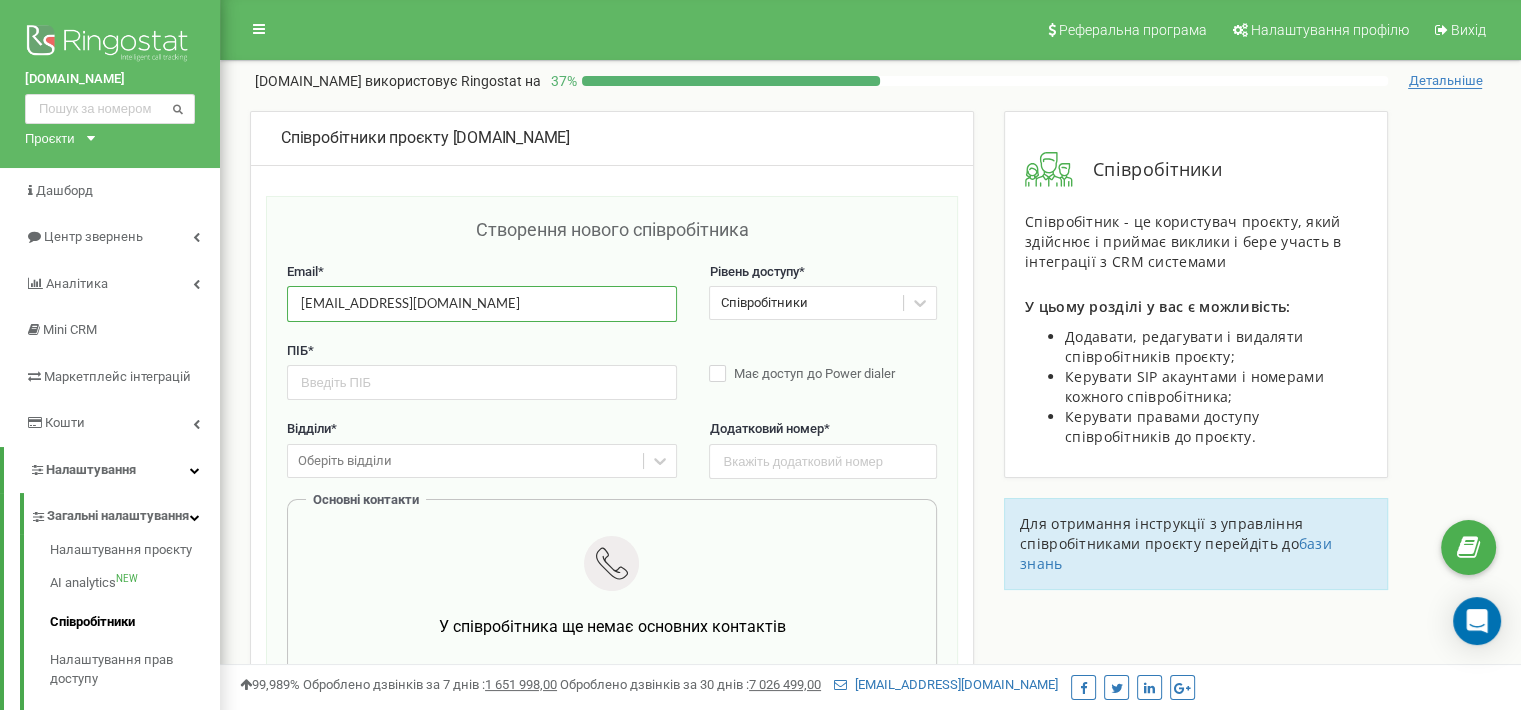 type on "methodist_31_ringostat@justschool.io" 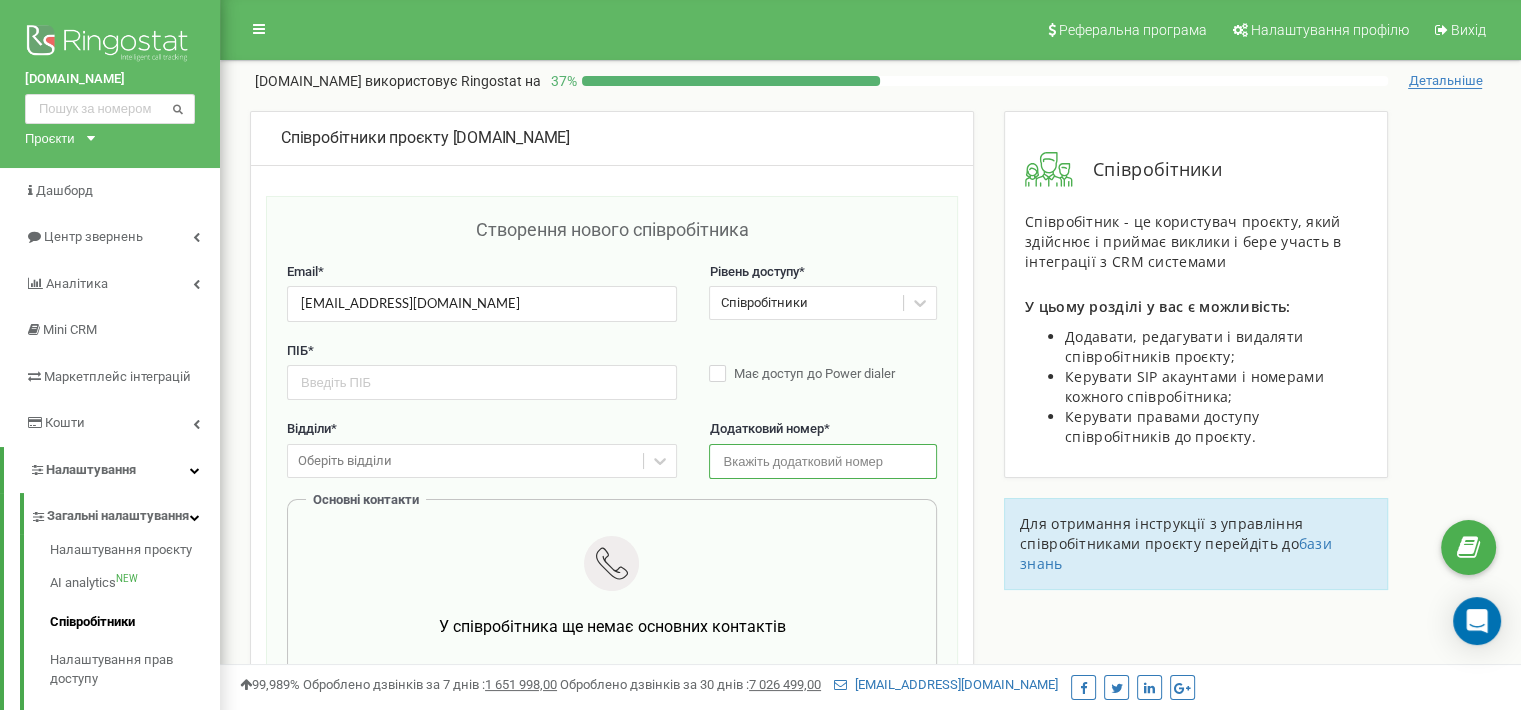 click at bounding box center [822, 461] 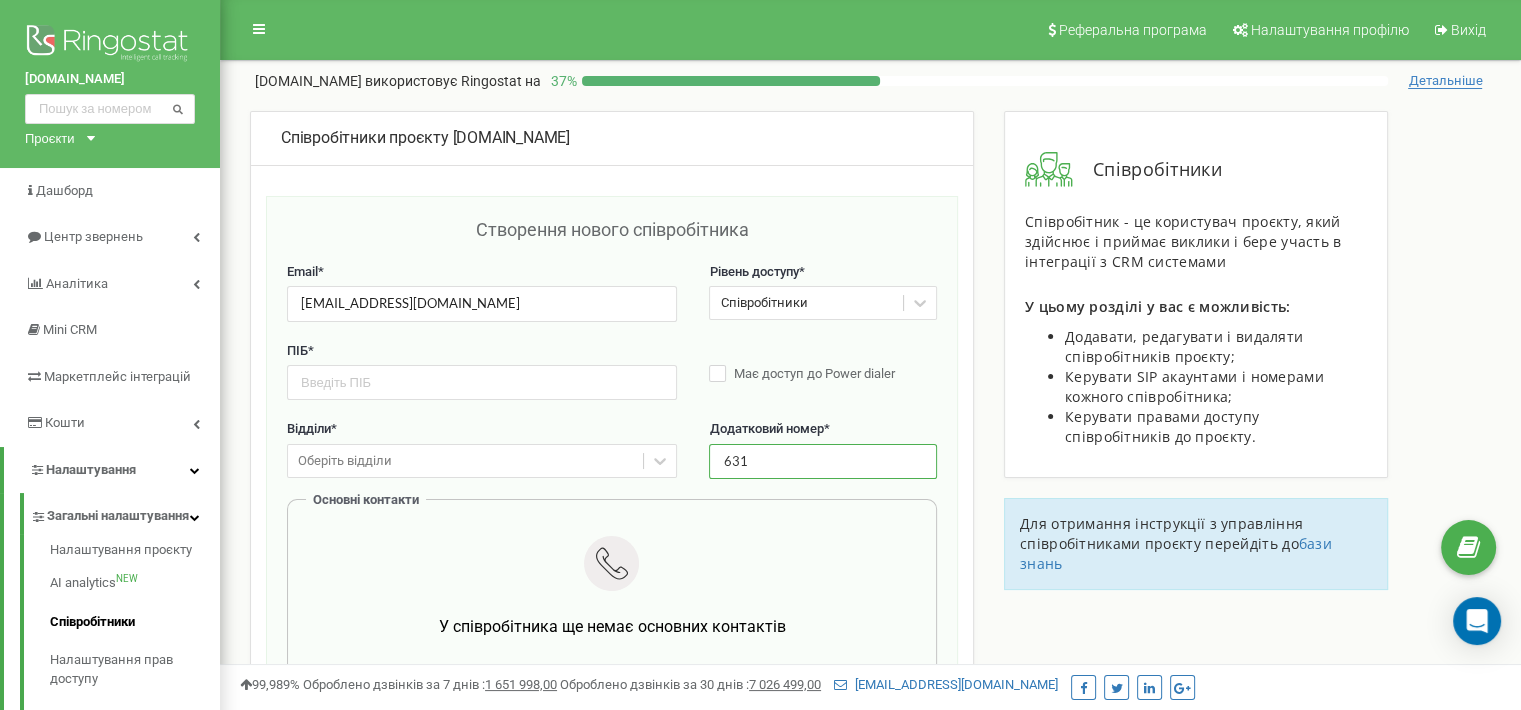 type on "631" 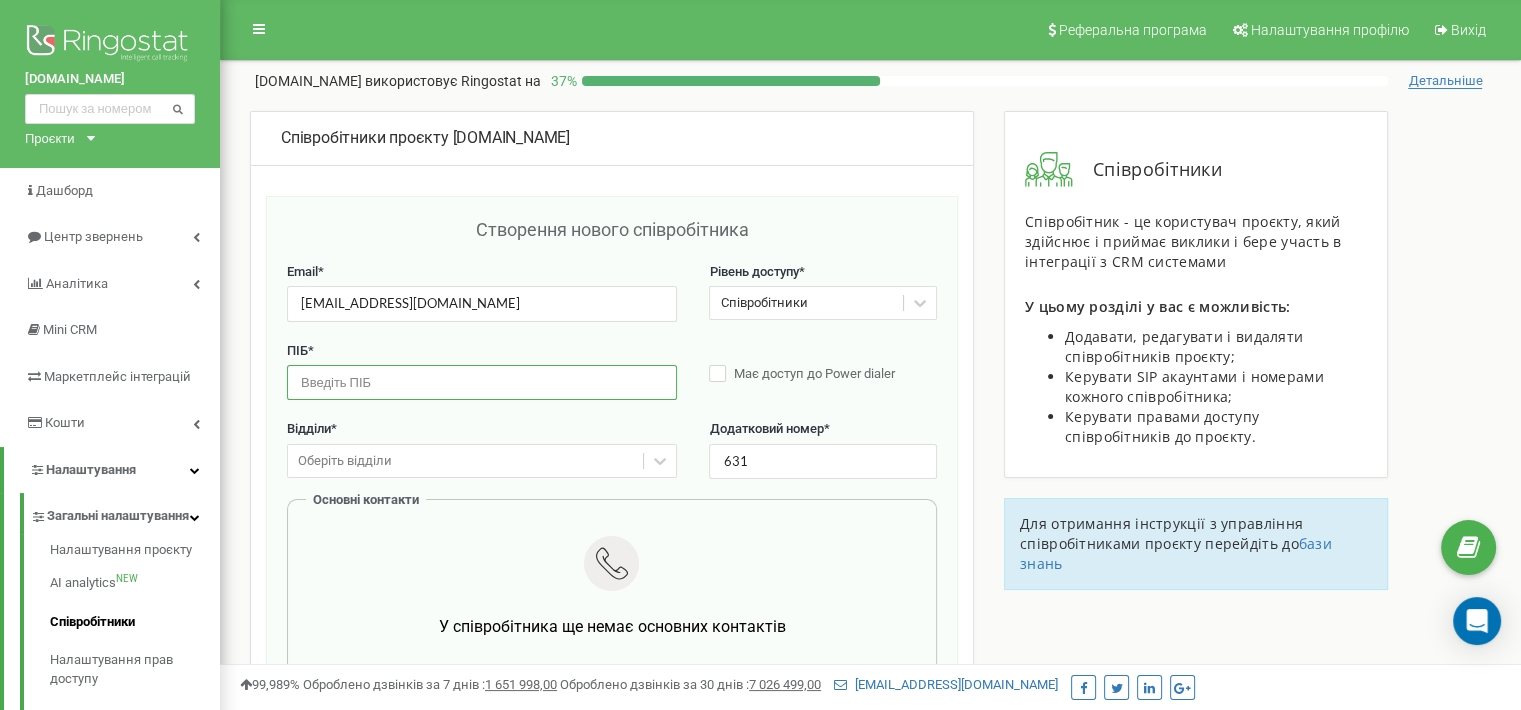 click at bounding box center [482, 382] 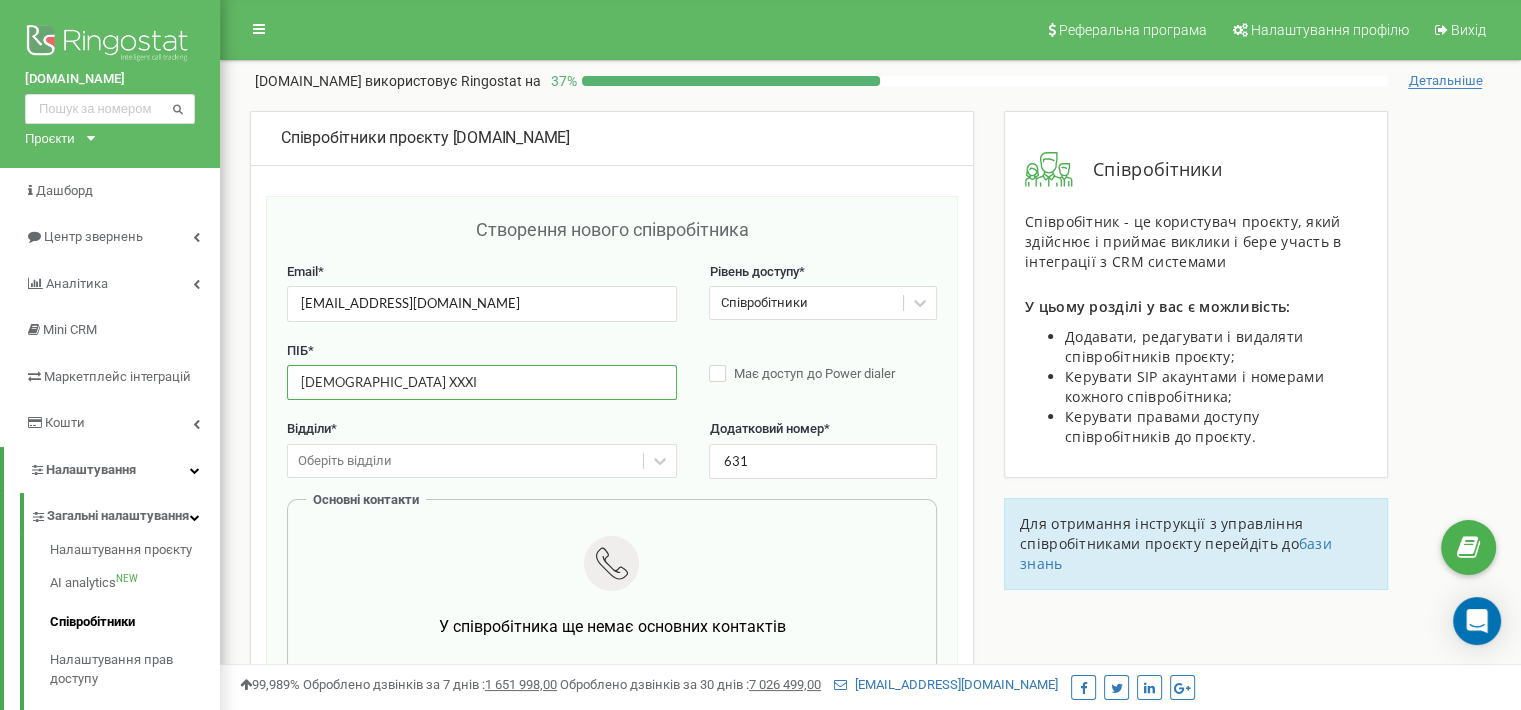 type on "Methodists XXXI" 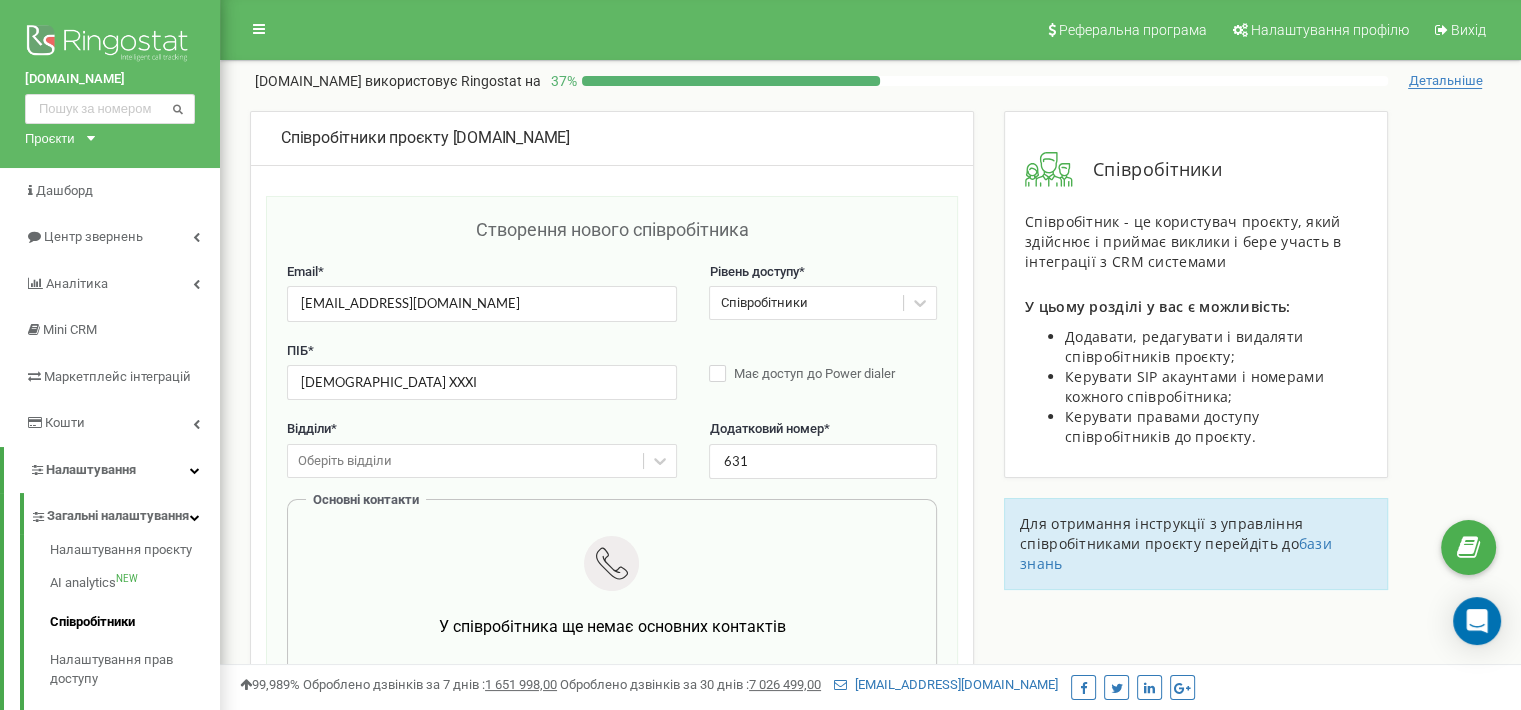 click on "Оберіть відділи" at bounding box center (482, 461) 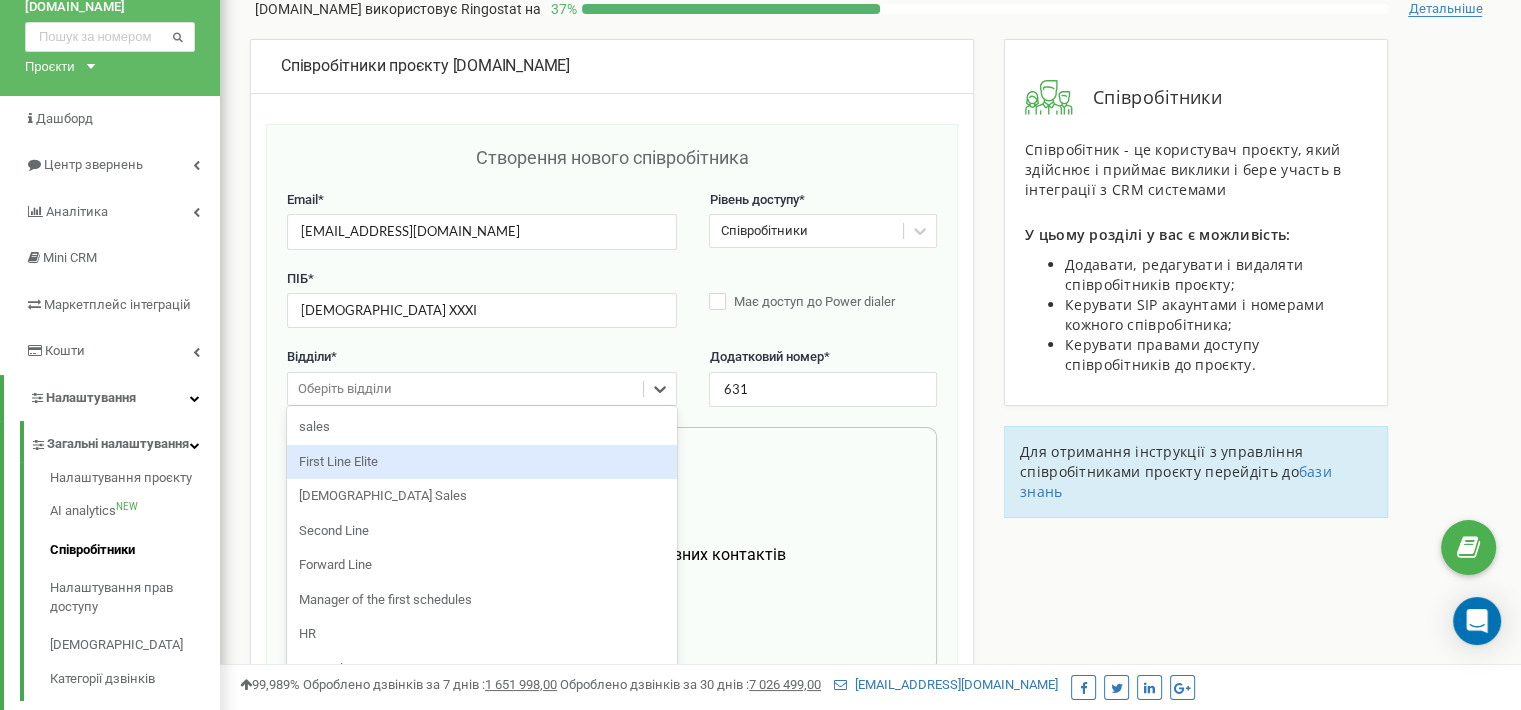 scroll, scrollTop: 74, scrollLeft: 0, axis: vertical 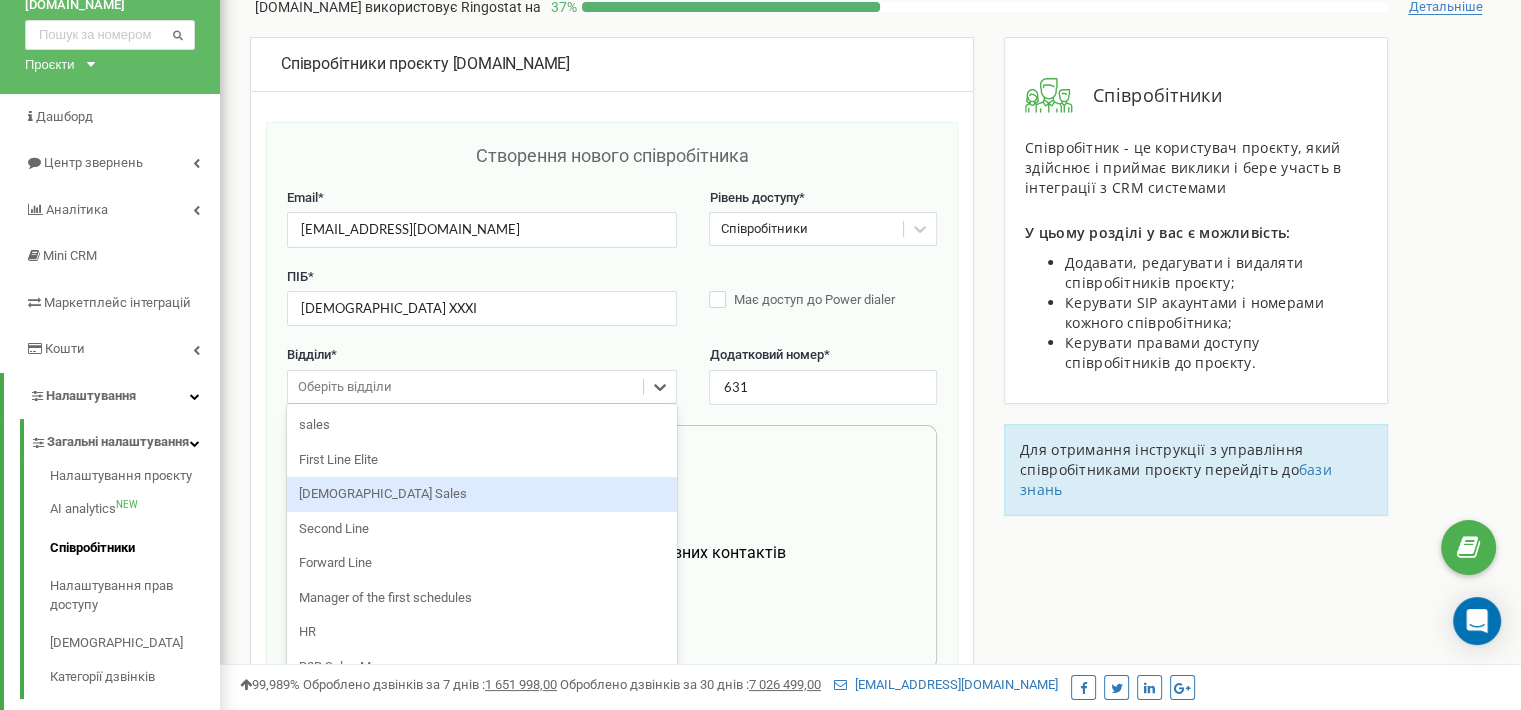 click on "[DEMOGRAPHIC_DATA] Sales" at bounding box center (482, 494) 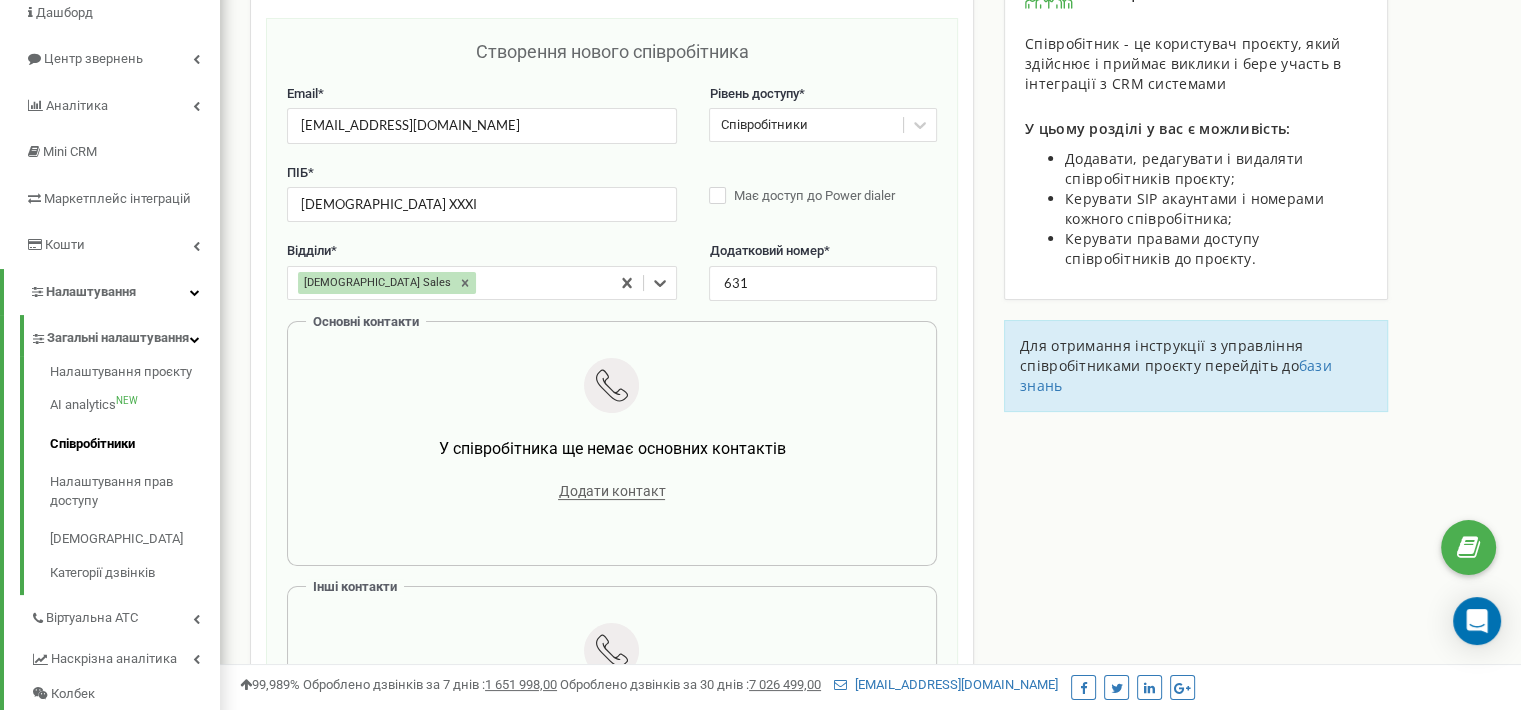 scroll, scrollTop: 274, scrollLeft: 0, axis: vertical 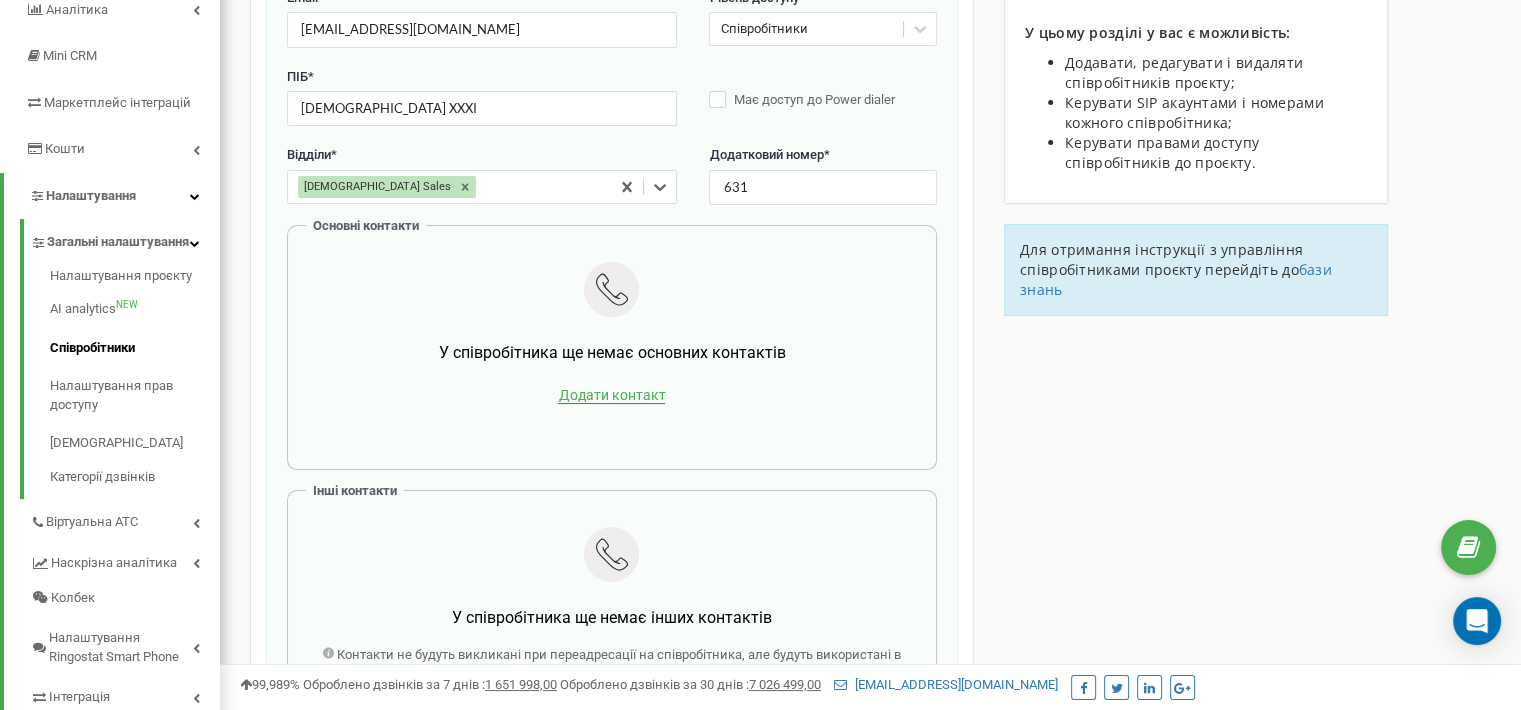 click on "Додати контакт" at bounding box center [611, 395] 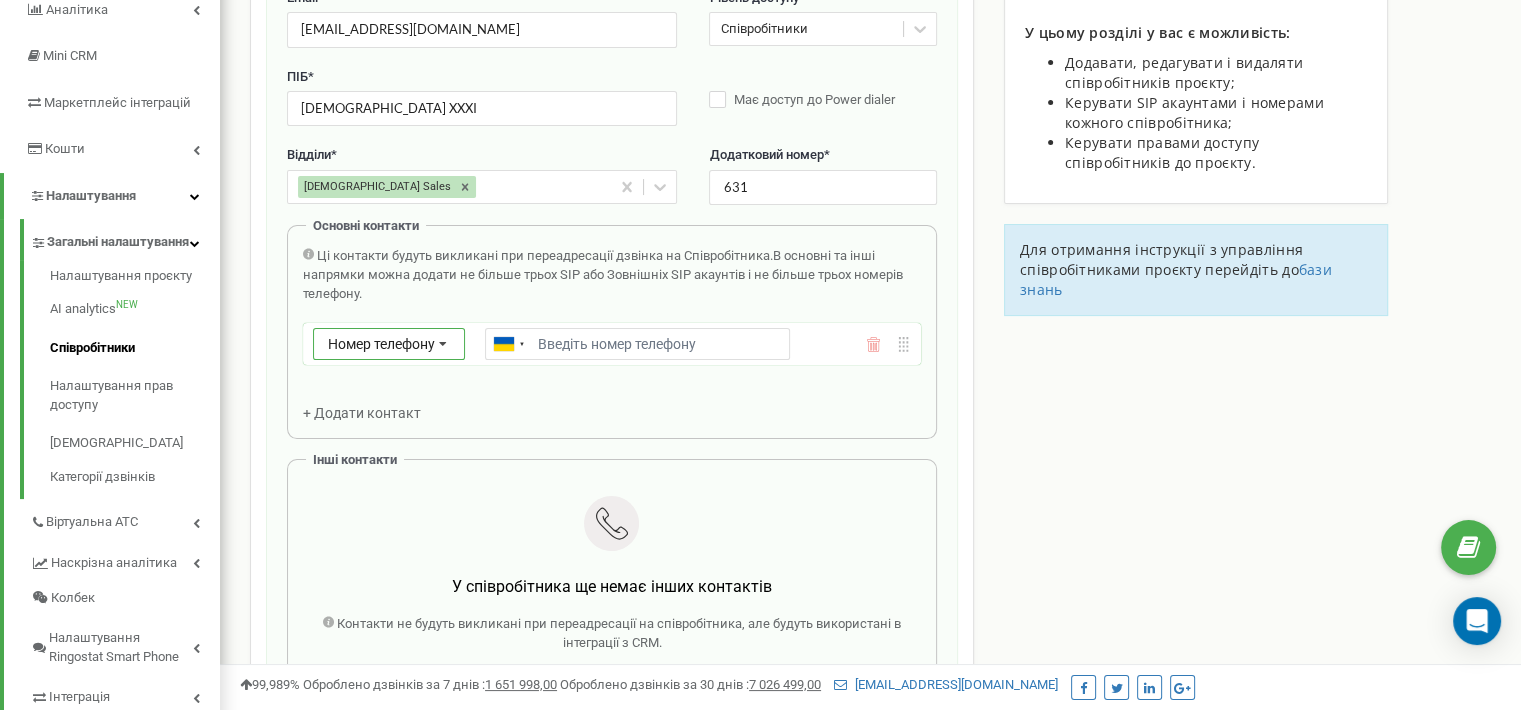 click at bounding box center (443, 345) 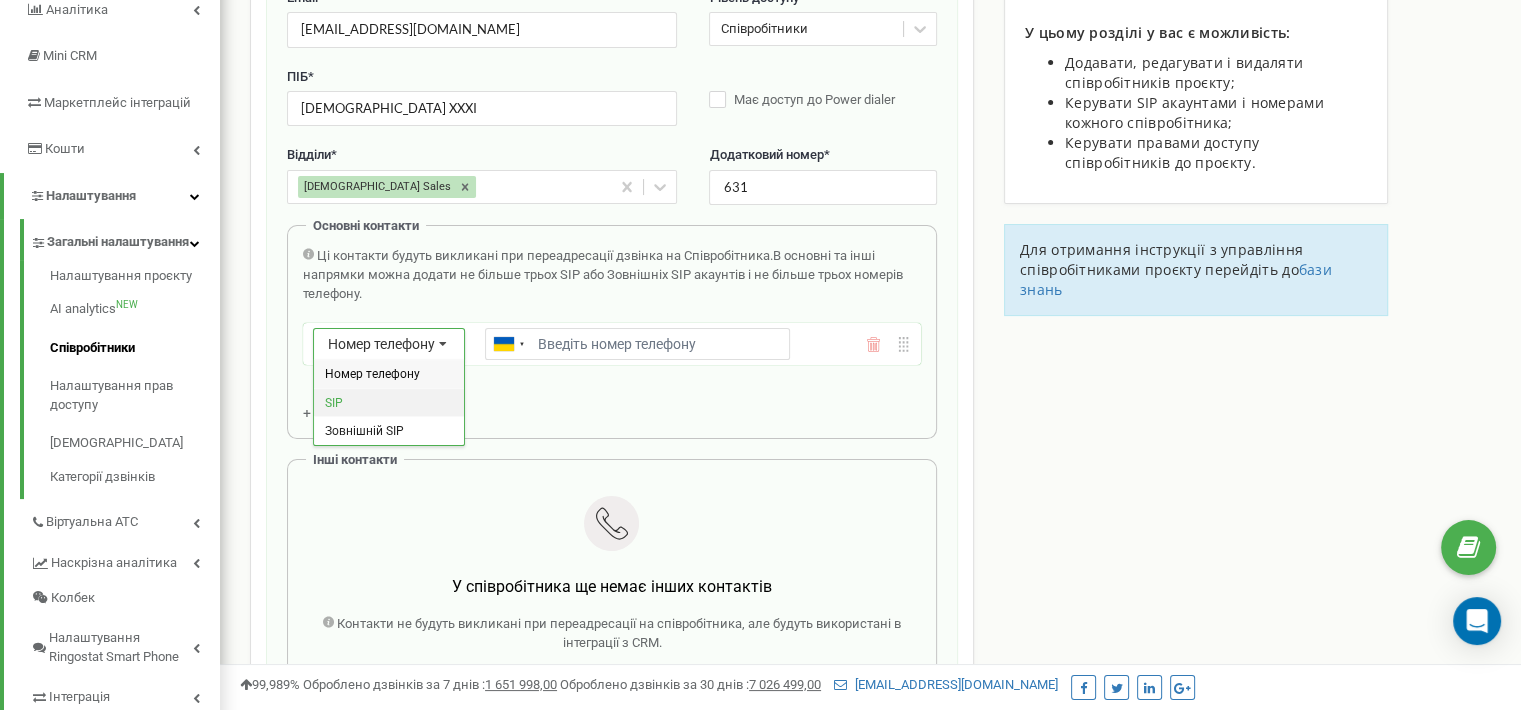 click on "SIP" at bounding box center [389, 402] 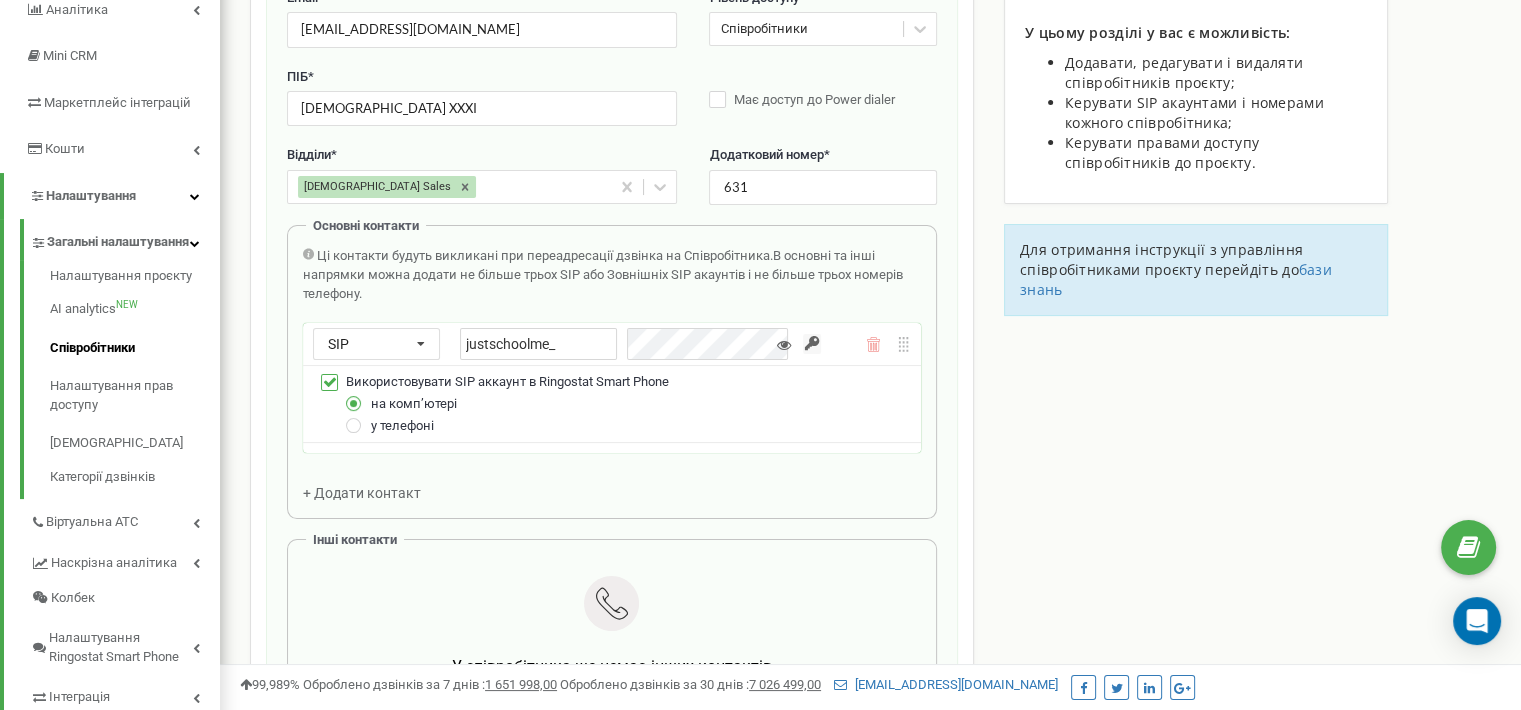 drag, startPoint x: 583, startPoint y: 334, endPoint x: 337, endPoint y: 310, distance: 247.16795 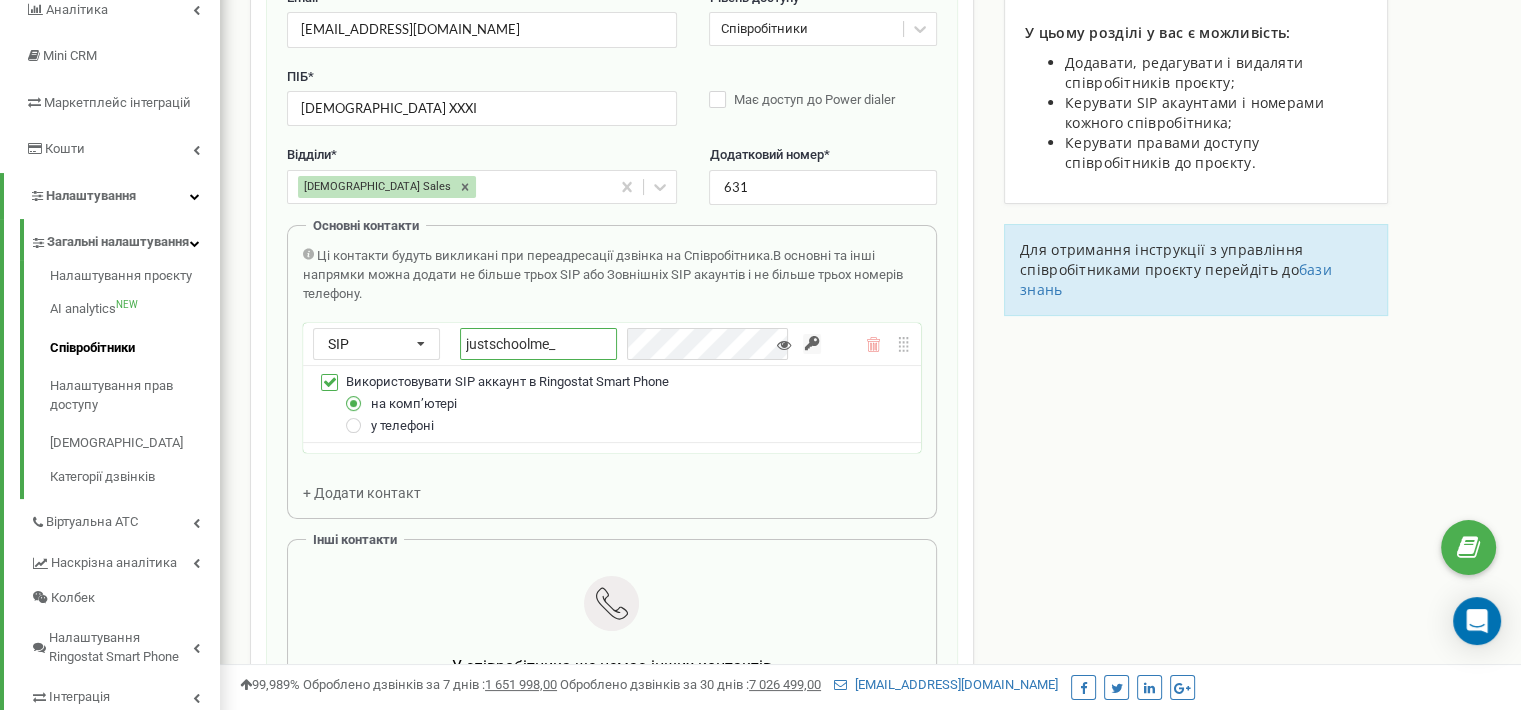 paste on "m31_1_ringostat" 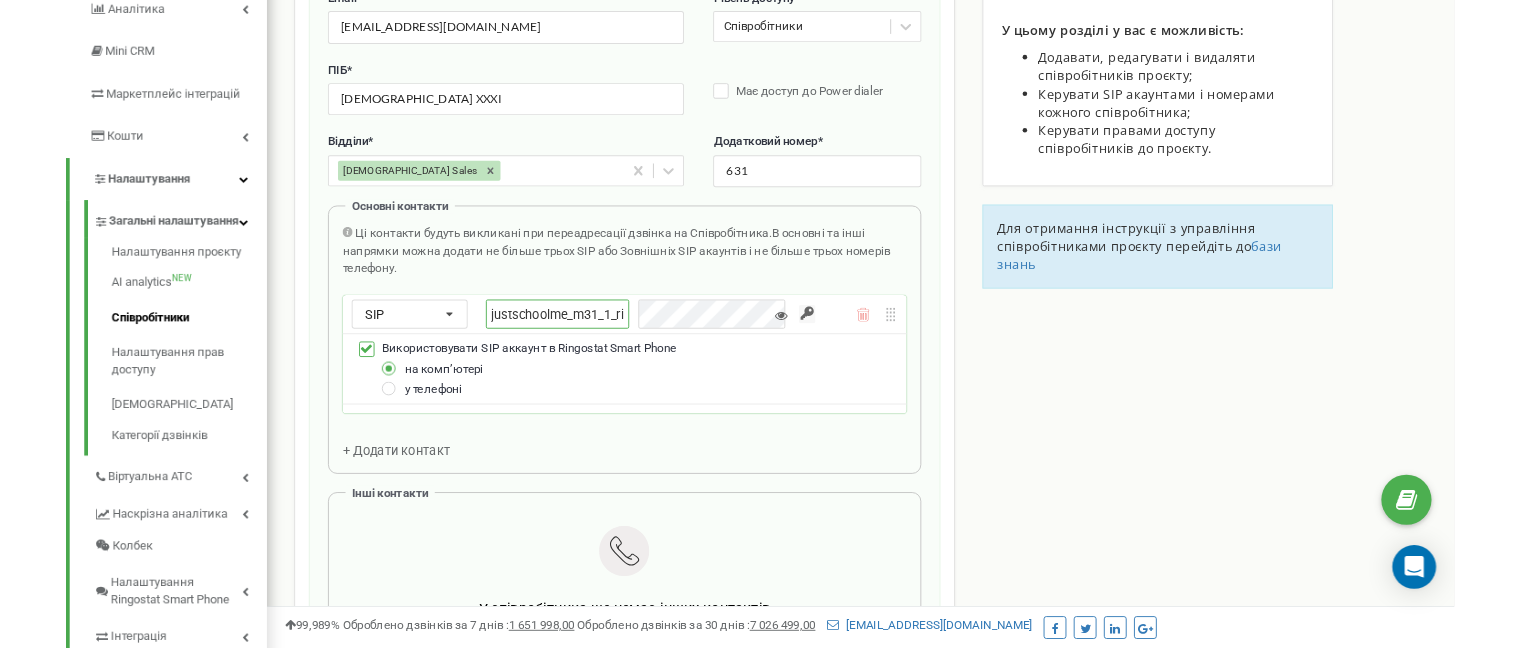 scroll, scrollTop: 0, scrollLeft: 38, axis: horizontal 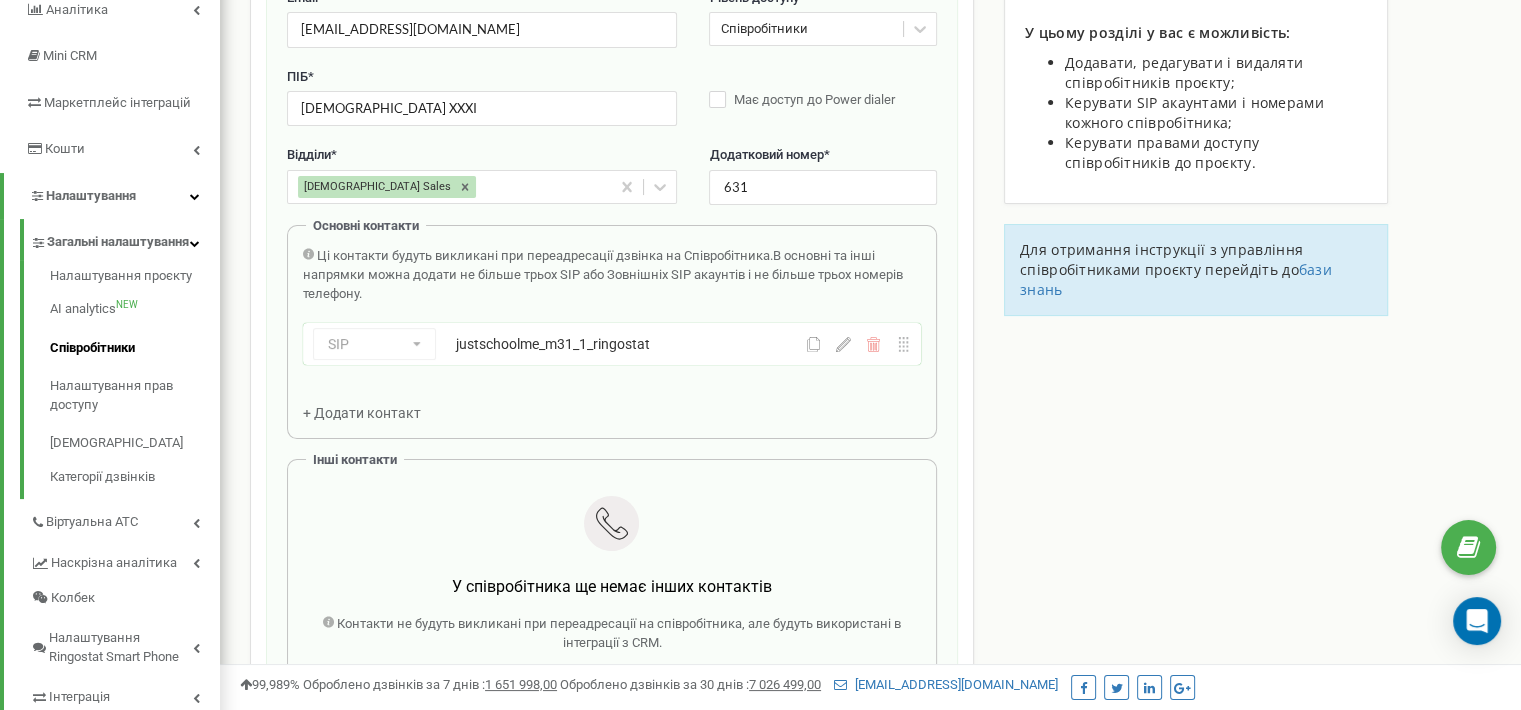 drag, startPoint x: 1066, startPoint y: 428, endPoint x: 641, endPoint y: 490, distance: 429.49854 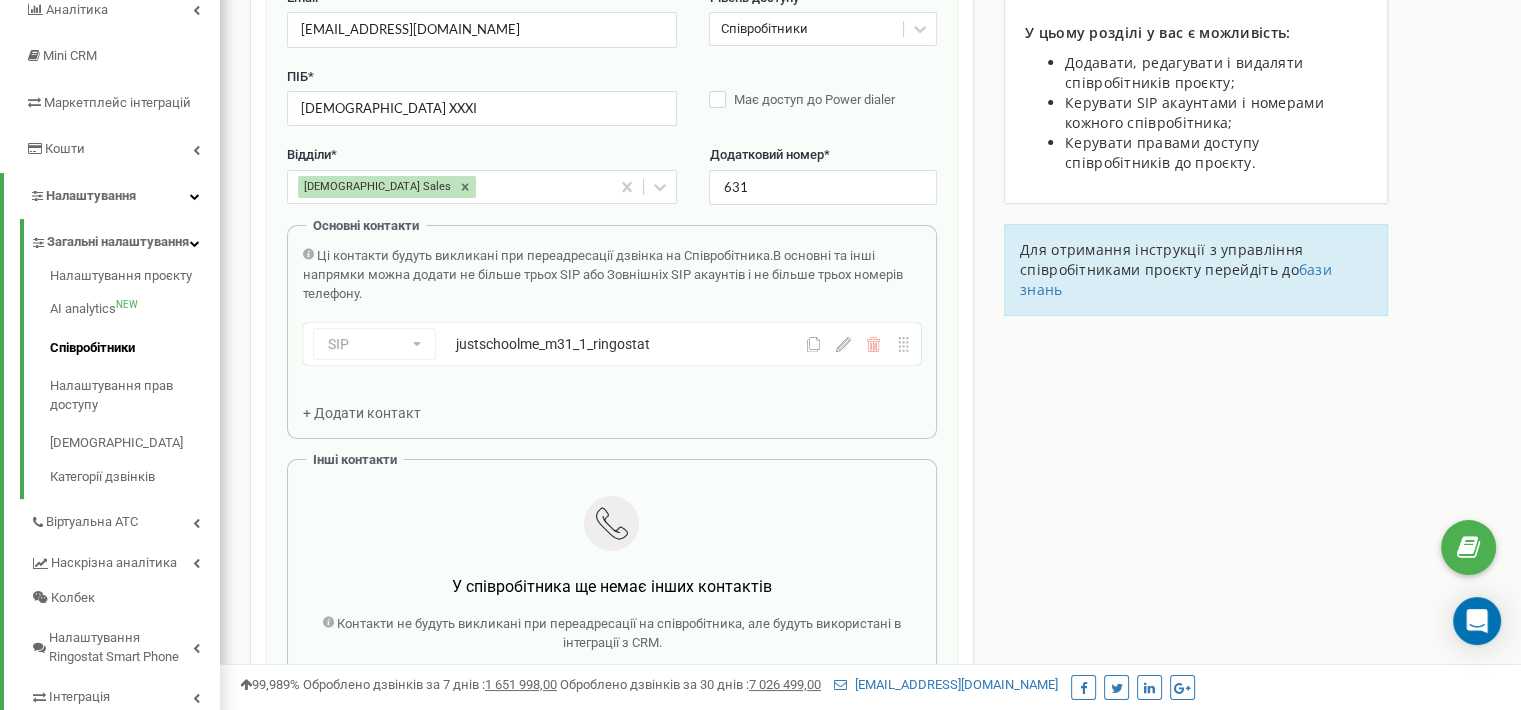 click on "Співробітники проєкту    justschool.me Створення нового співробітника Email * methodist_31_ringostat@justschool.io Рівень доступу * Співробітники ПІБ * Methodists XXXI   Має доступ до Power dialer Відділи * Methodist Sales Додатковий номер * 631 Основні контакти Ці контакти будуть викликані при переадресації дзвінка на Співробітника.  В основні та інші напрямки можна додати не більше трьох SIP або Зовнішніх SIP акаунтів і не більше трьох номерів телефону. SIP Номер телефону SIP Зовнішній SIP justschoolme_m31_1_ringostat justschoolme_m31_1_ringostat           + Додати контакт Інші контакти У співробітника ще немає інших контактів Скасувати +" at bounding box center [870, 923] 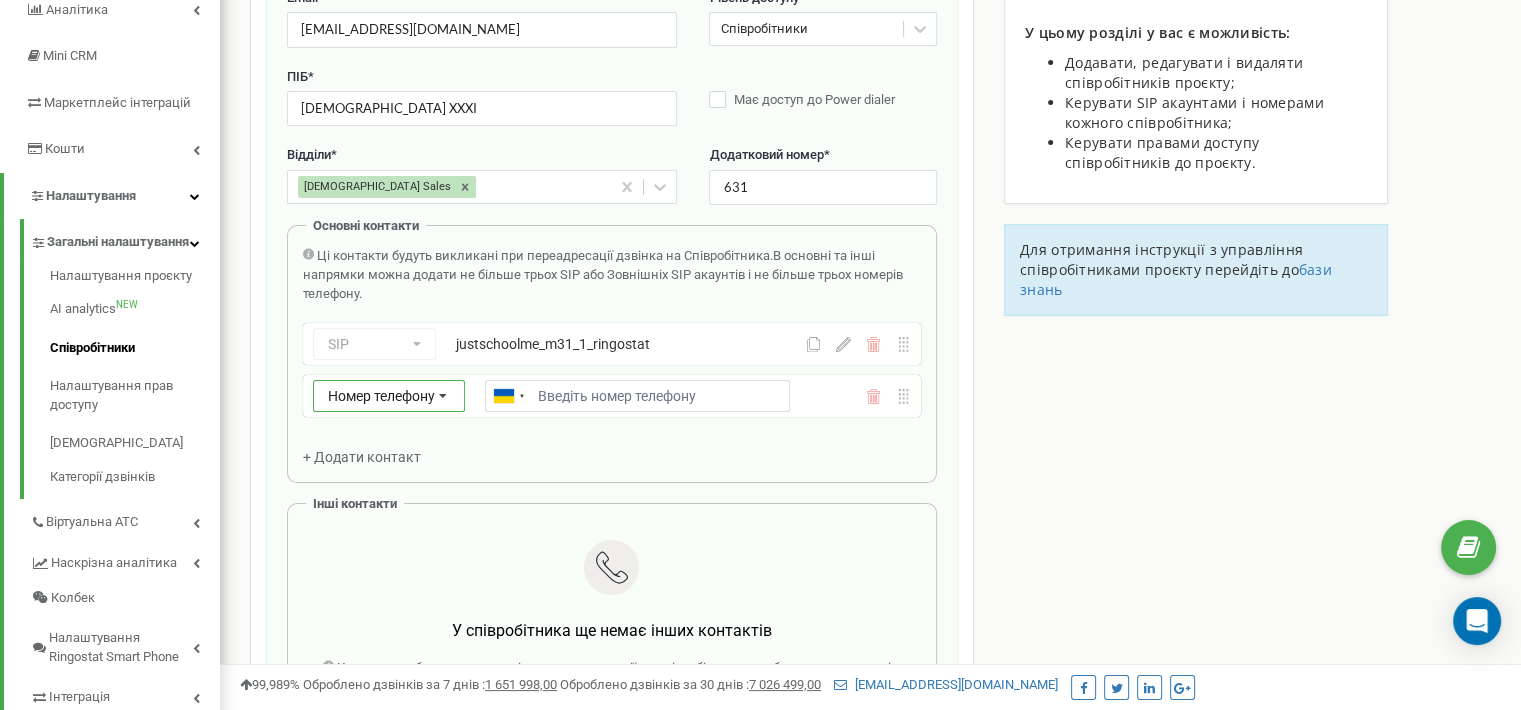 click on "Номер телефону" at bounding box center (381, 396) 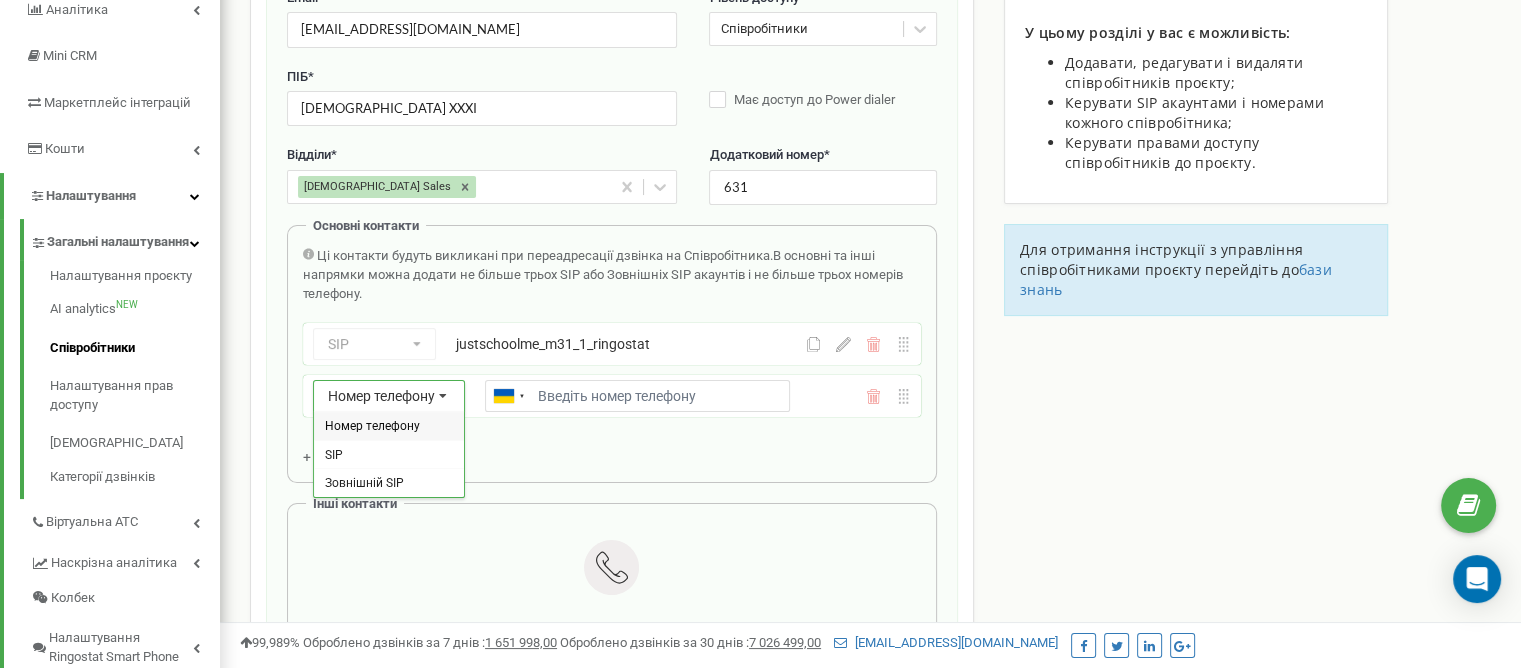 drag, startPoint x: 373, startPoint y: 408, endPoint x: 373, endPoint y: 380, distance: 28 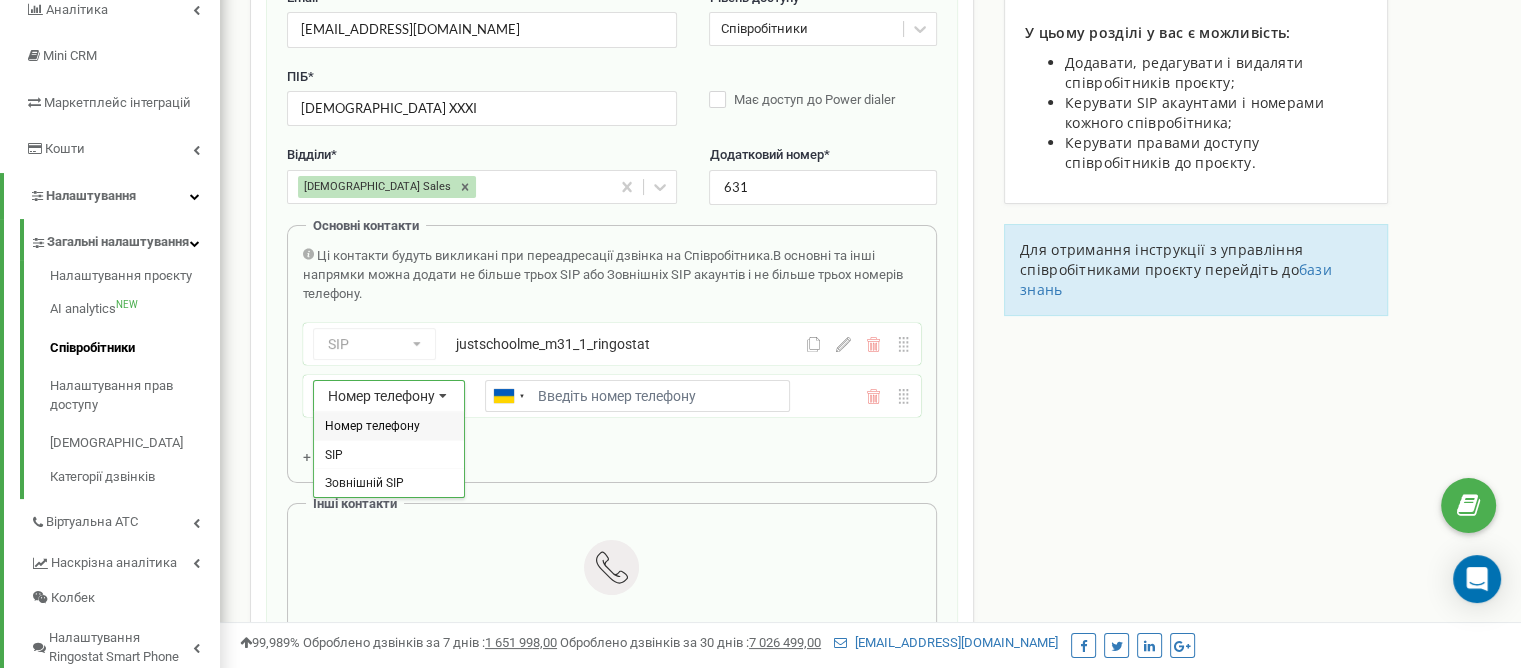 click on "Номер телефону Номер телефону SIP Зовнішній SIP" at bounding box center [389, 396] 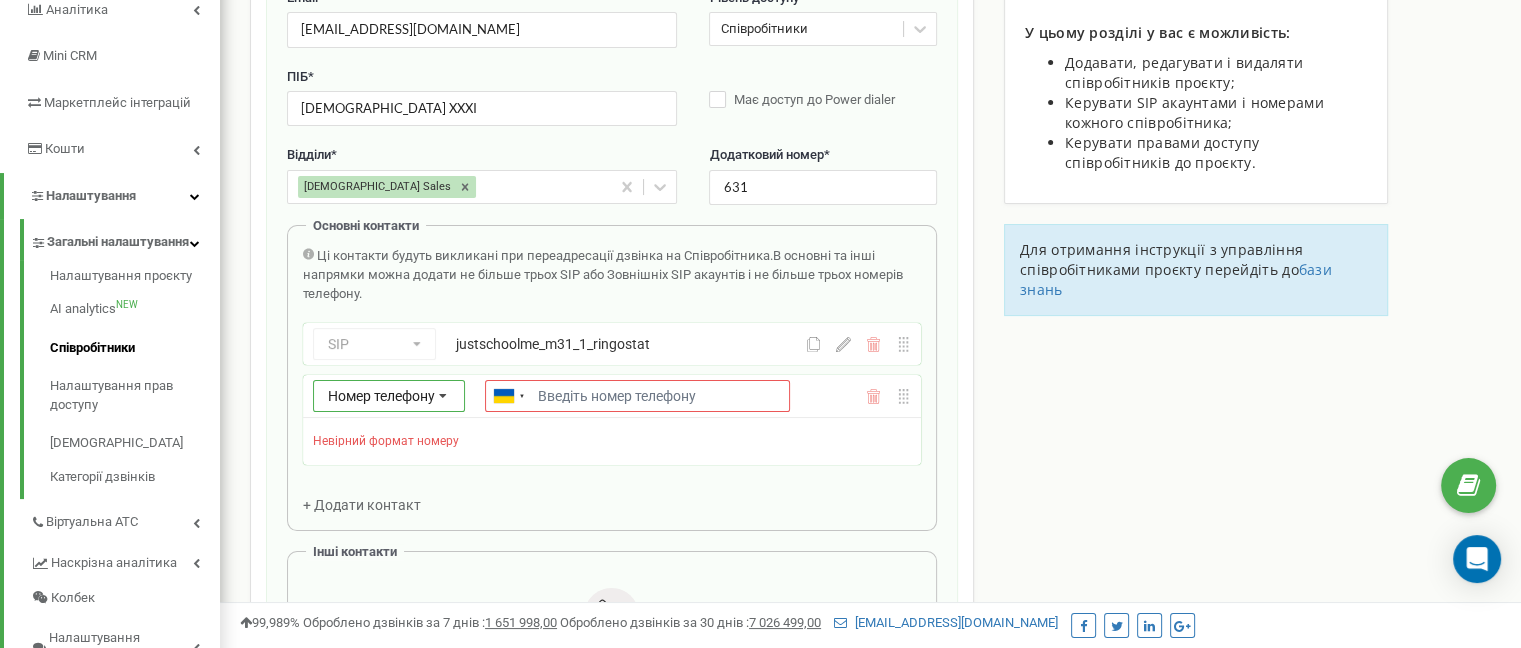 click on "Номер телефону" at bounding box center (381, 396) 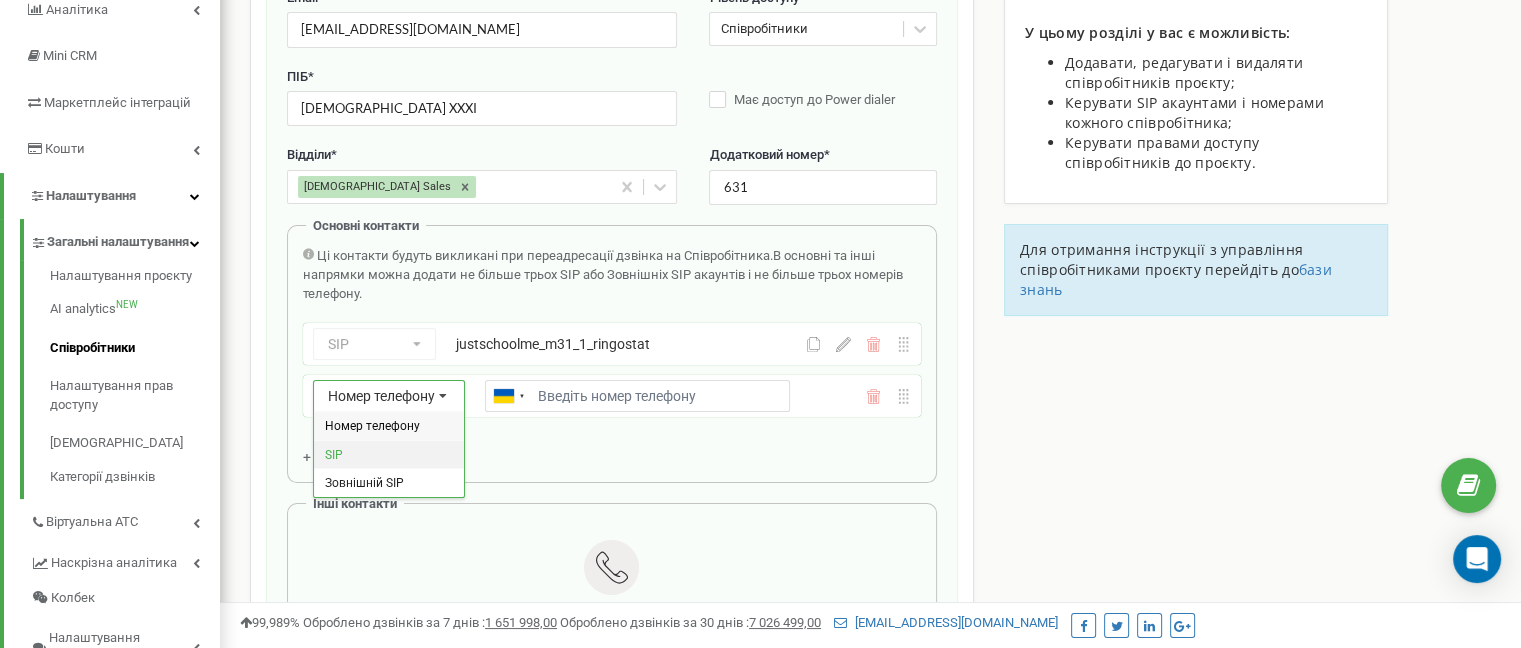 click on "SIP" at bounding box center (389, 454) 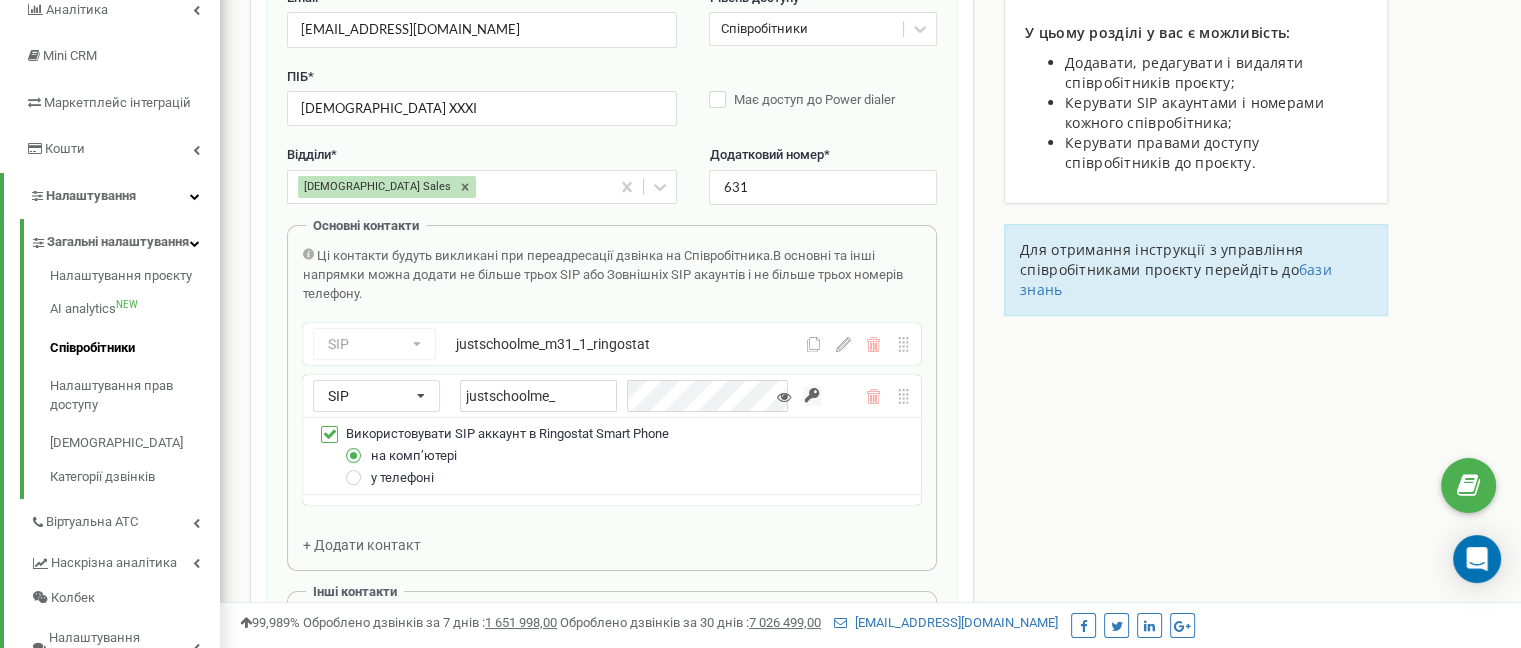 drag, startPoint x: 583, startPoint y: 388, endPoint x: 446, endPoint y: 365, distance: 138.91724 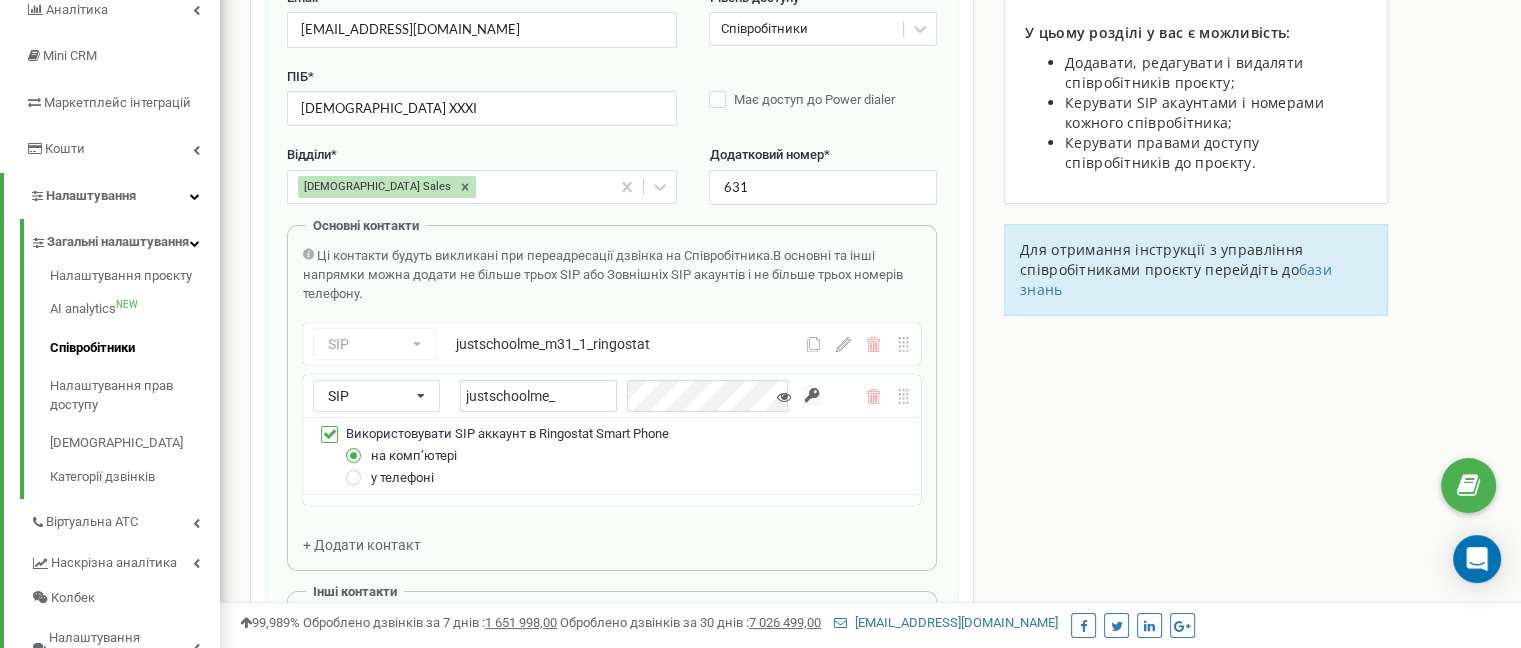 paste on "m31_2_ringostat" 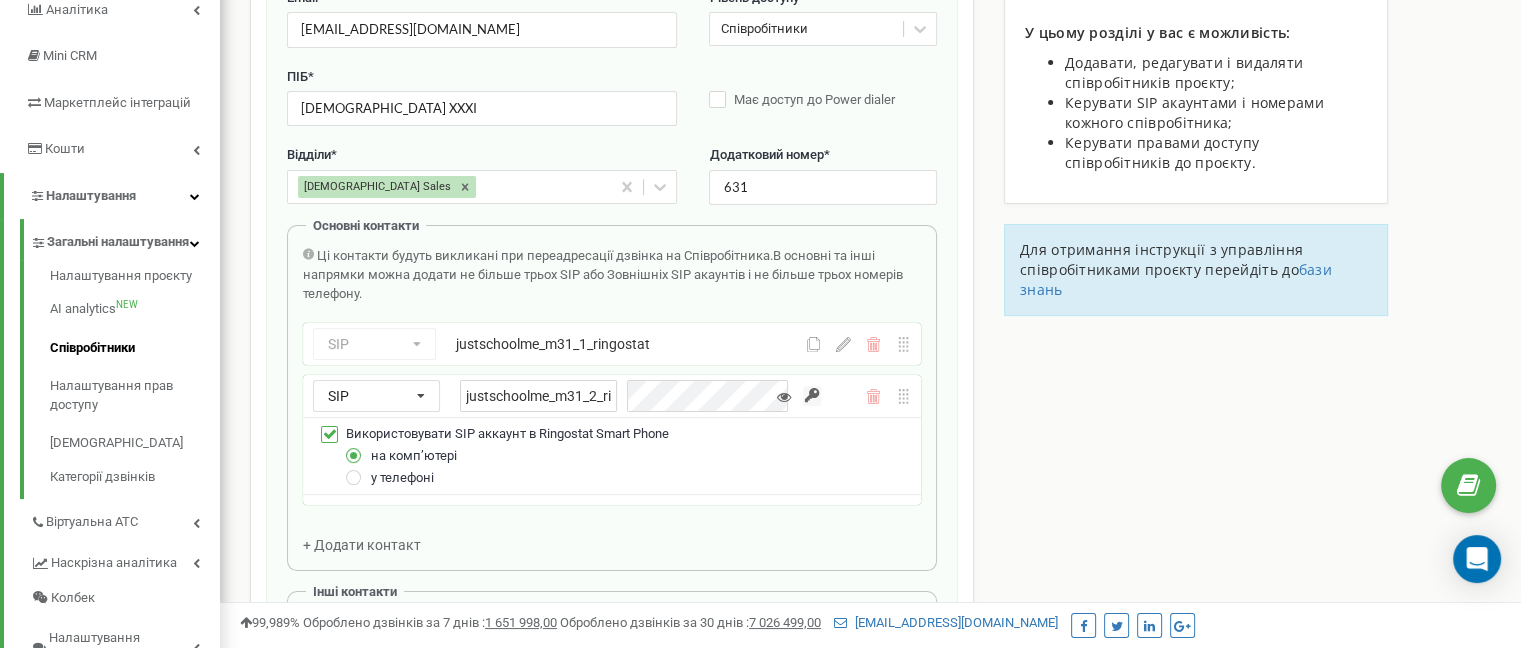 scroll, scrollTop: 0, scrollLeft: 38, axis: horizontal 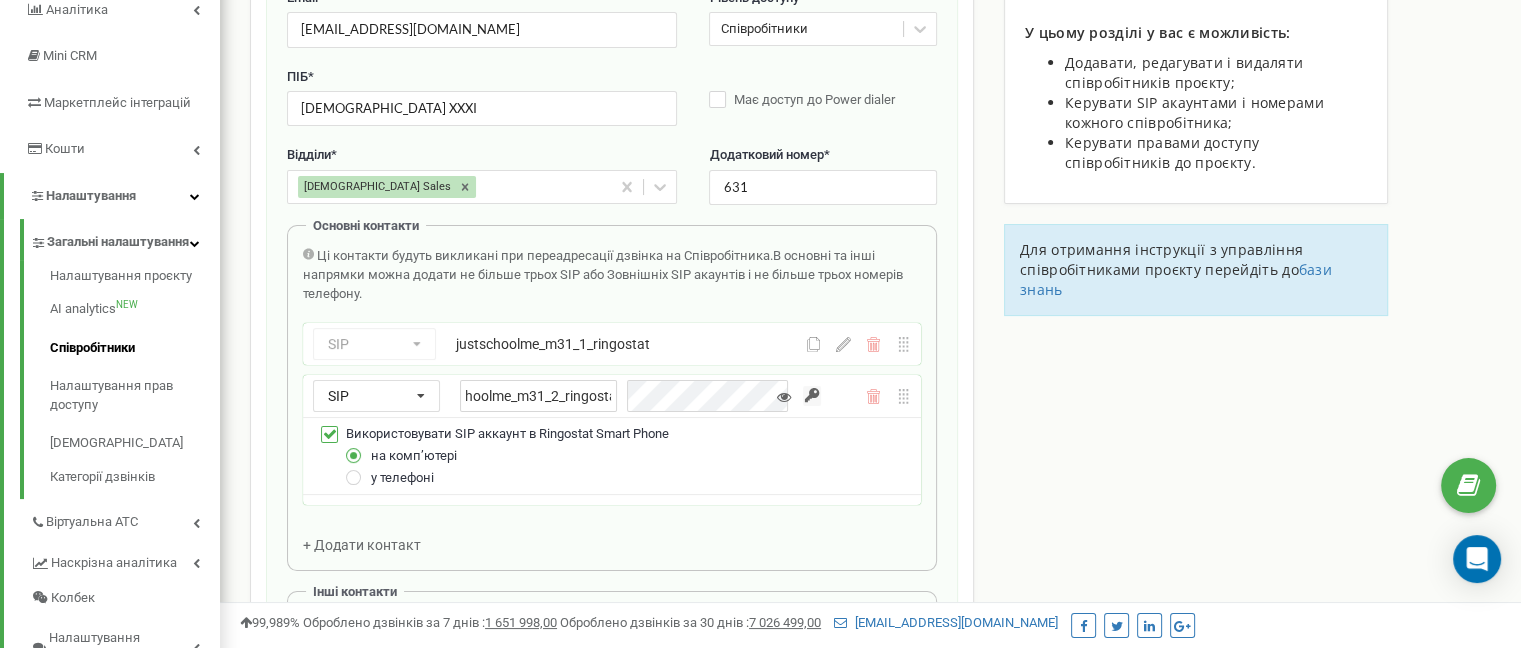 type on "justschoolme_m31_2_ringostat" 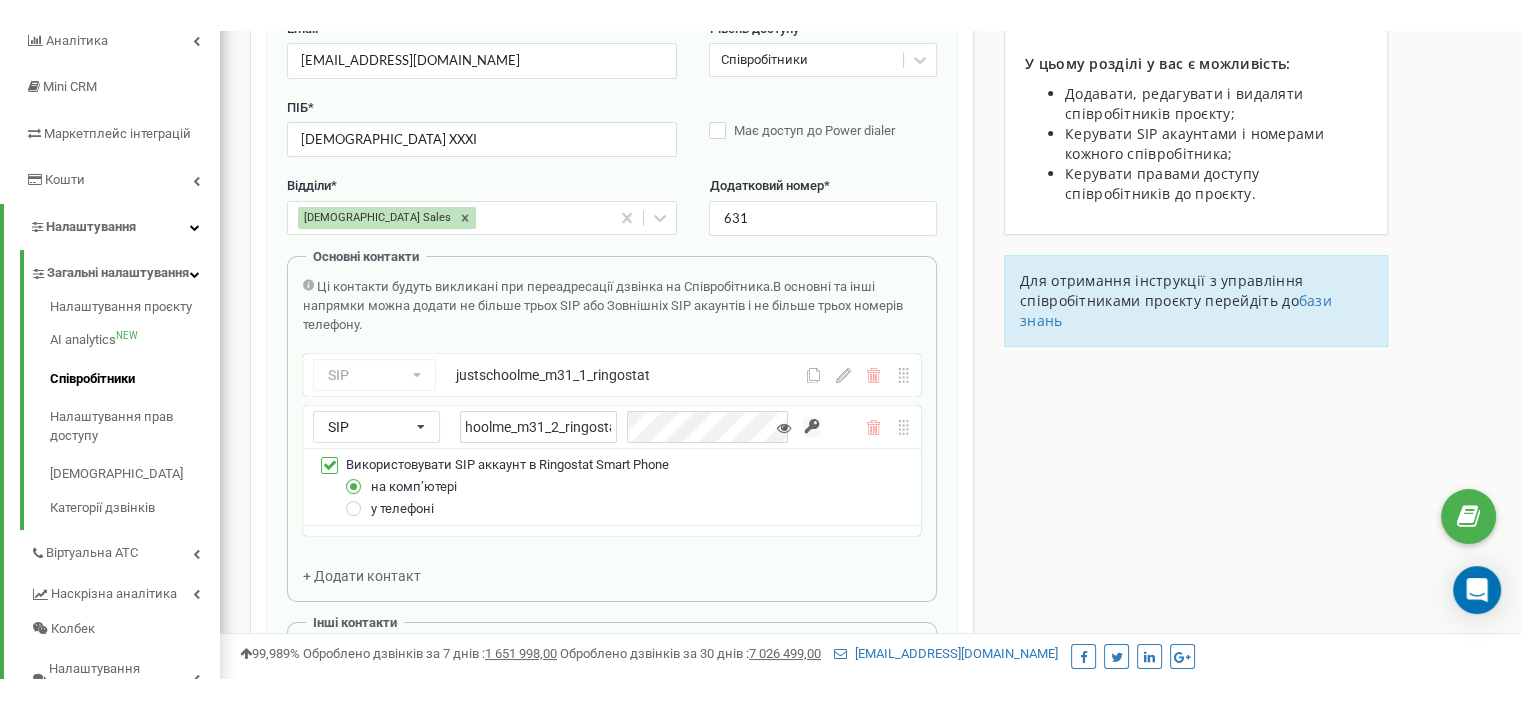 scroll, scrollTop: 0, scrollLeft: 0, axis: both 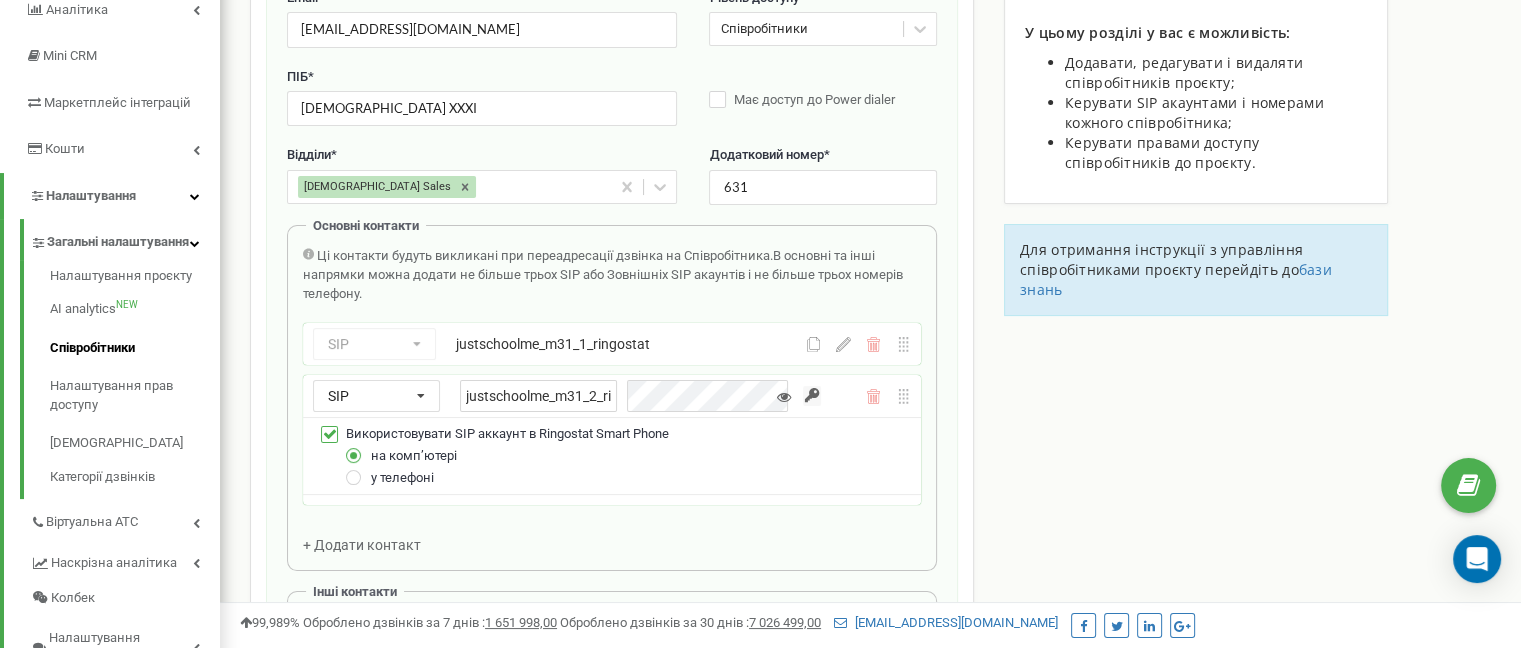click on "Співробітники проєкту    justschool.me Створення нового співробітника Email * methodist_31_ringostat@justschool.io Рівень доступу * Співробітники ПІБ * Methodists XXXI   Має доступ до Power dialer Відділи * Methodist Sales Додатковий номер * 631 Основні контакти Ці контакти будуть викликані при переадресації дзвінка на Співробітника.  В основні та інші напрямки можна додати не більше трьох SIP або Зовнішніх SIP акаунтів і не більше трьох номерів телефону. SIP Номер телефону SIP Зовнішній SIP justschoolme_m31_1_ringostat justschoolme_m31_1_ringostat           SIP Номер телефону SIP Зовнішній SIP justschoolme_m31_2_ringostat           на компʼютері у телефоні +  sales" at bounding box center (870, 988) 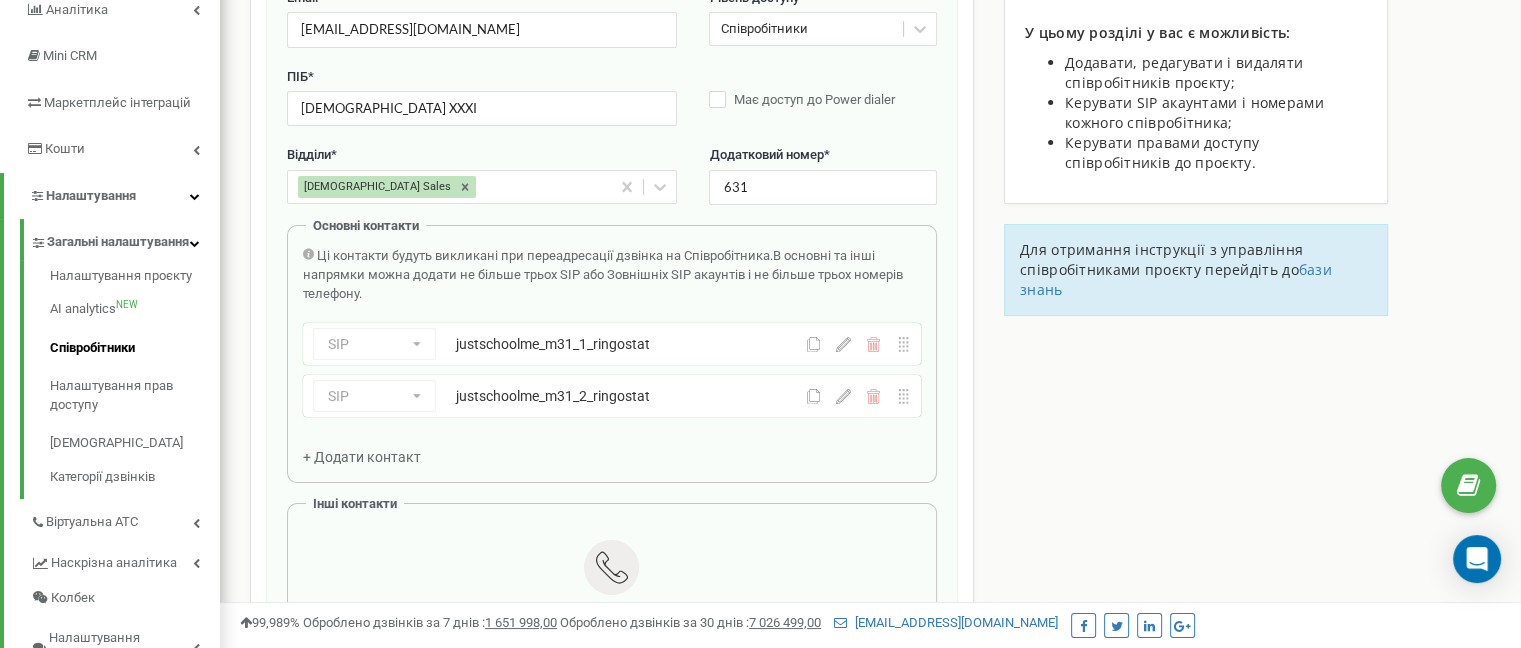 click on "+ Додати контакт" at bounding box center (362, 457) 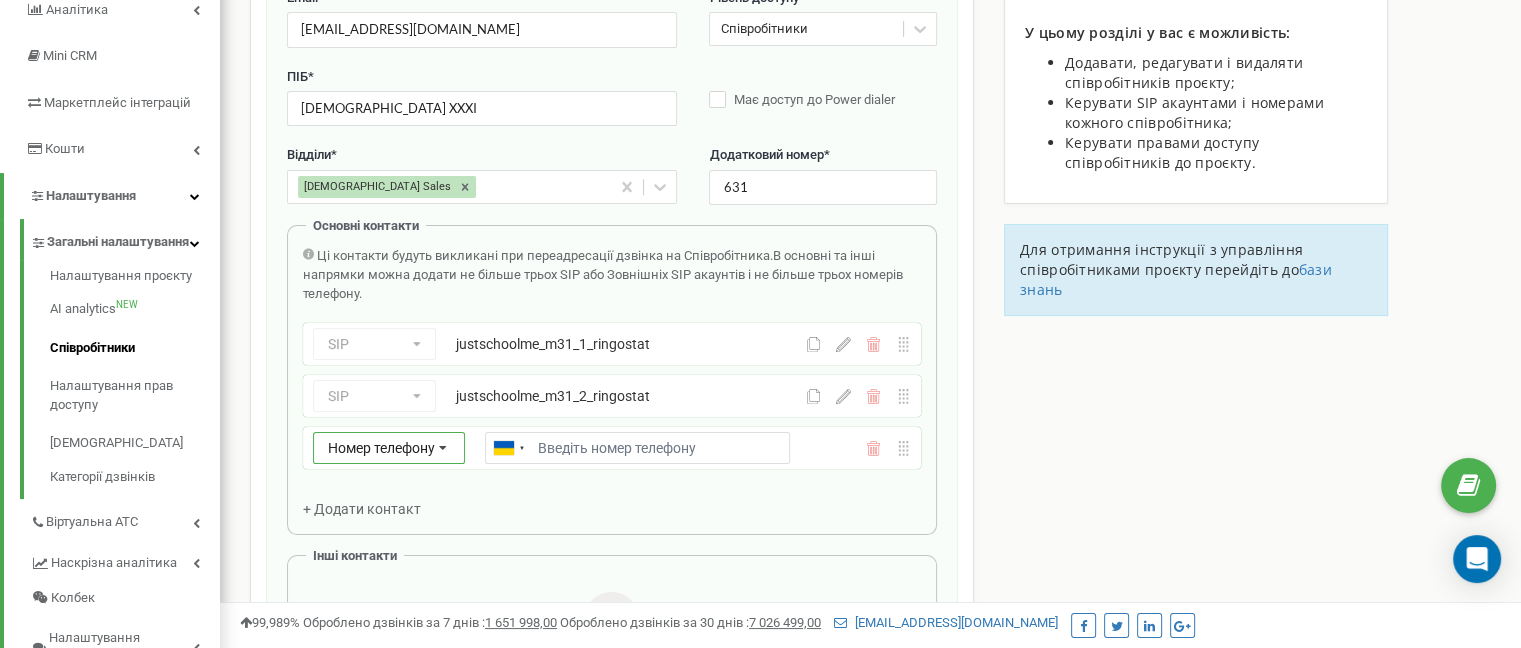 click on "Номер телефону" at bounding box center [381, 448] 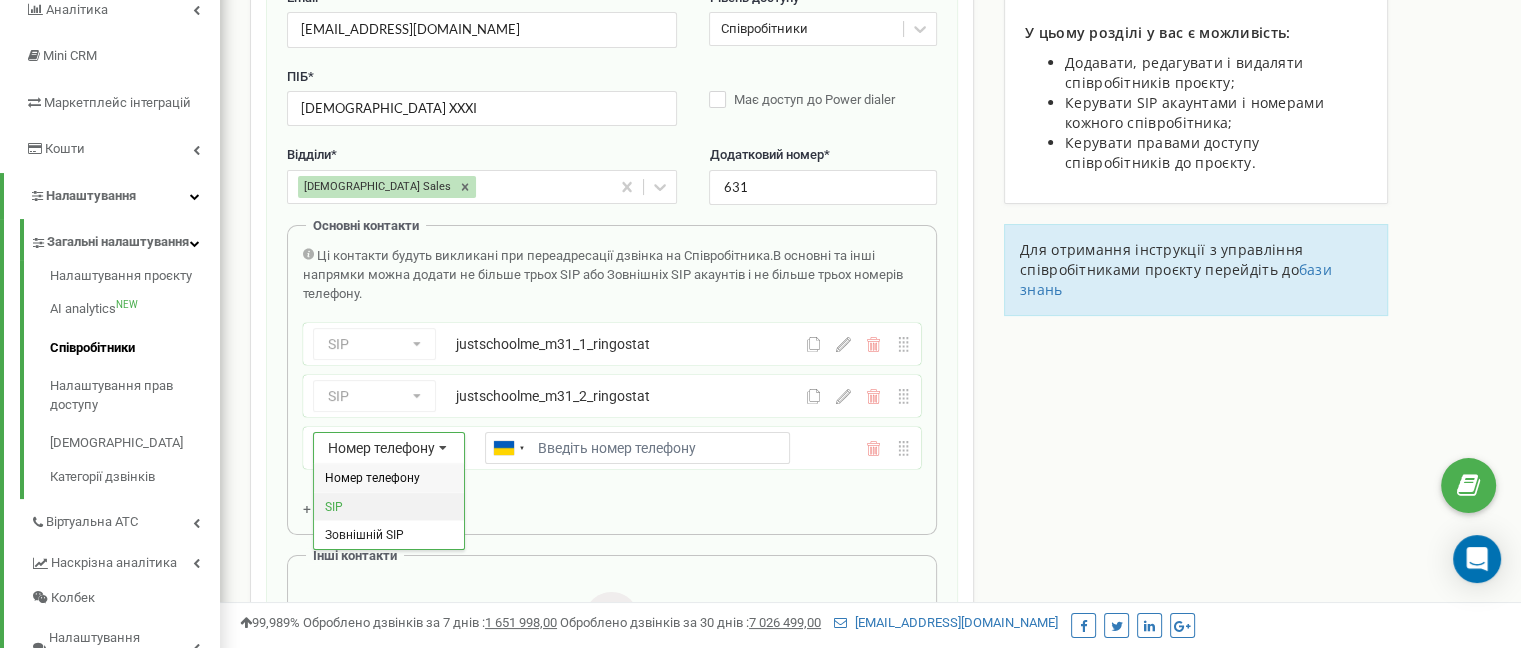 click on "SIP" at bounding box center [389, 506] 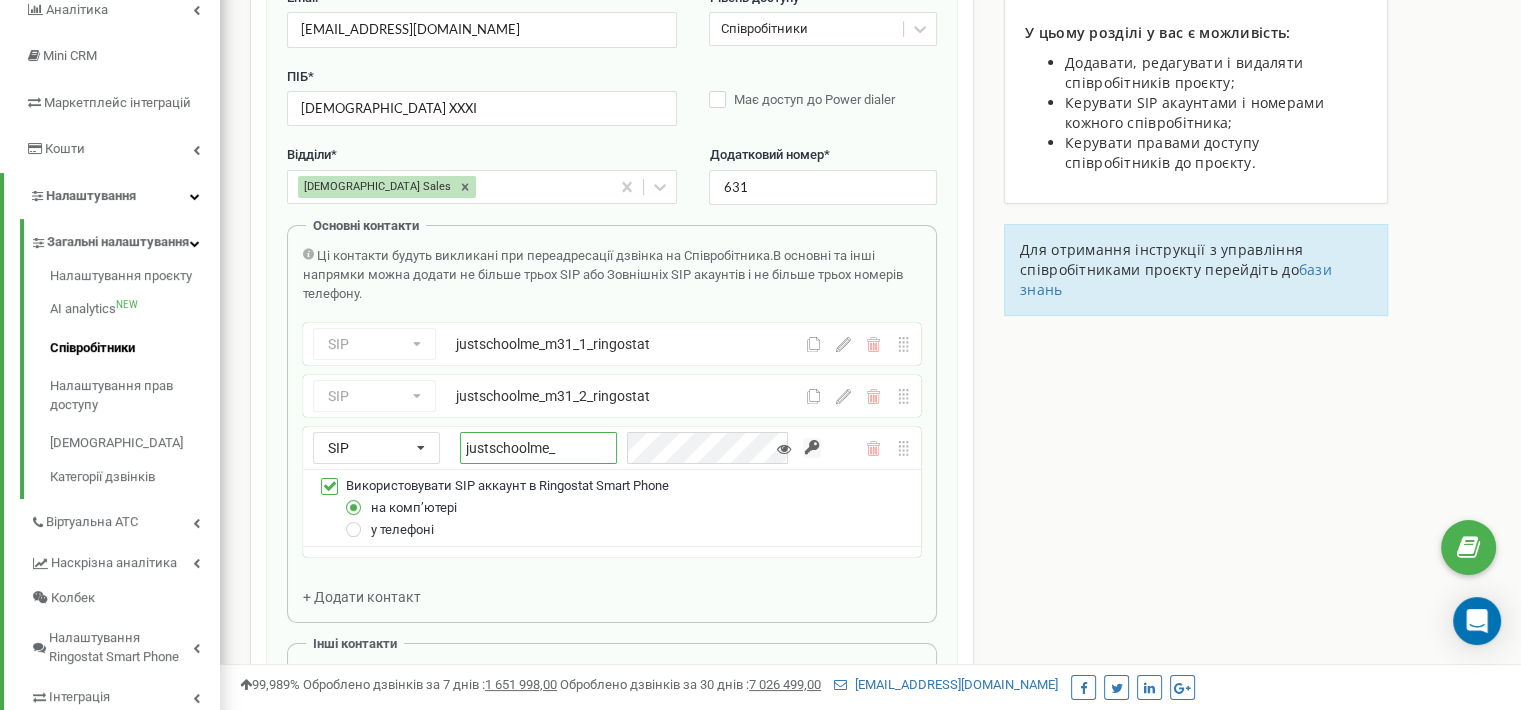 click on "justschoolme_" at bounding box center [538, 448] 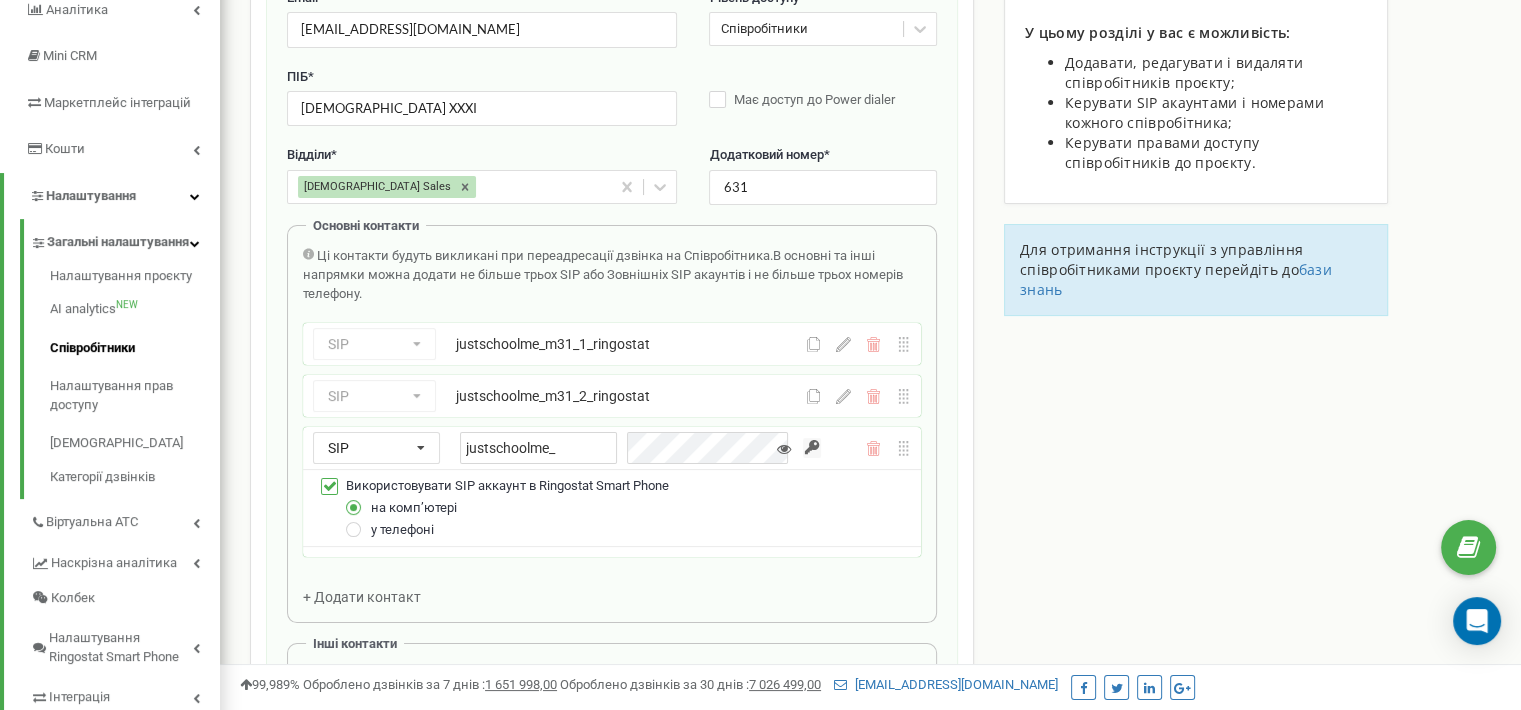 drag, startPoint x: 565, startPoint y: 452, endPoint x: 353, endPoint y: 428, distance: 213.35417 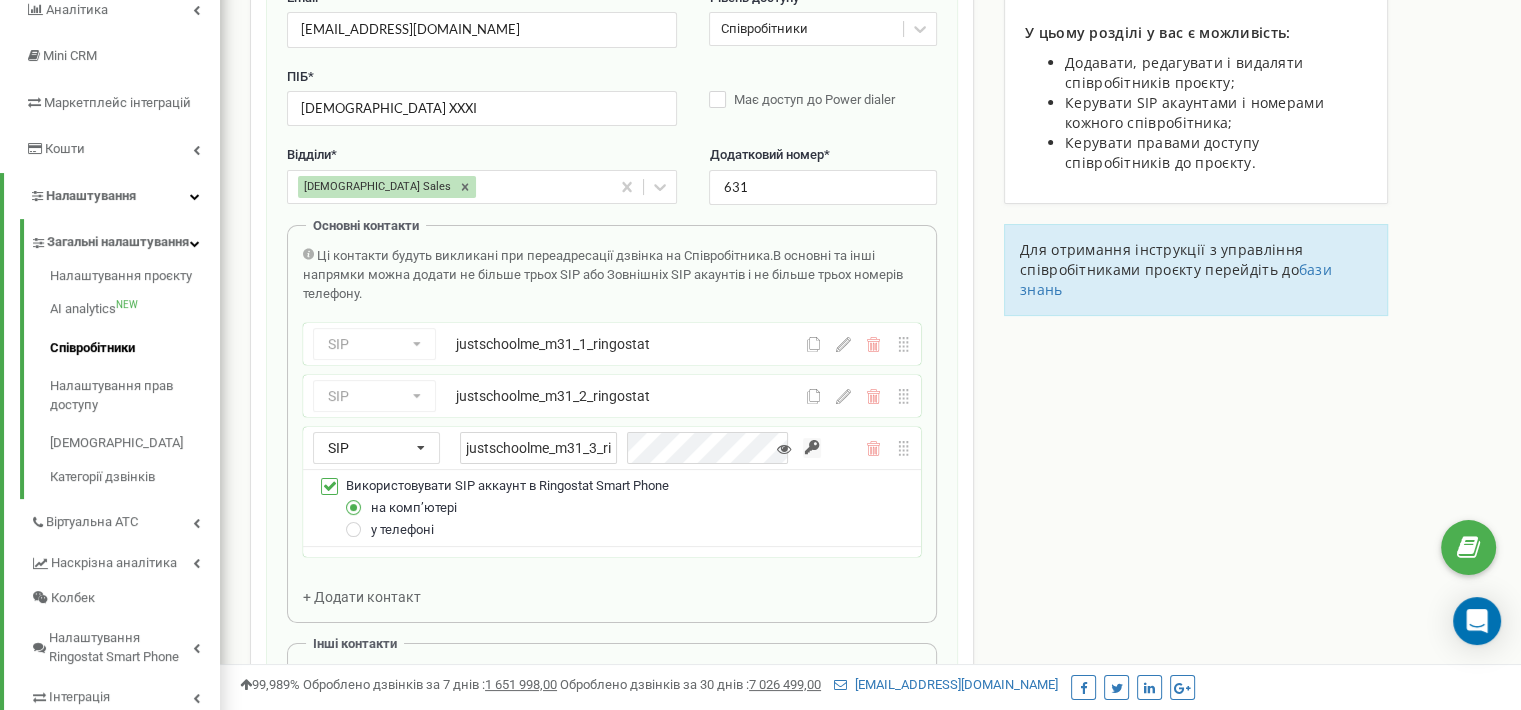 scroll, scrollTop: 0, scrollLeft: 38, axis: horizontal 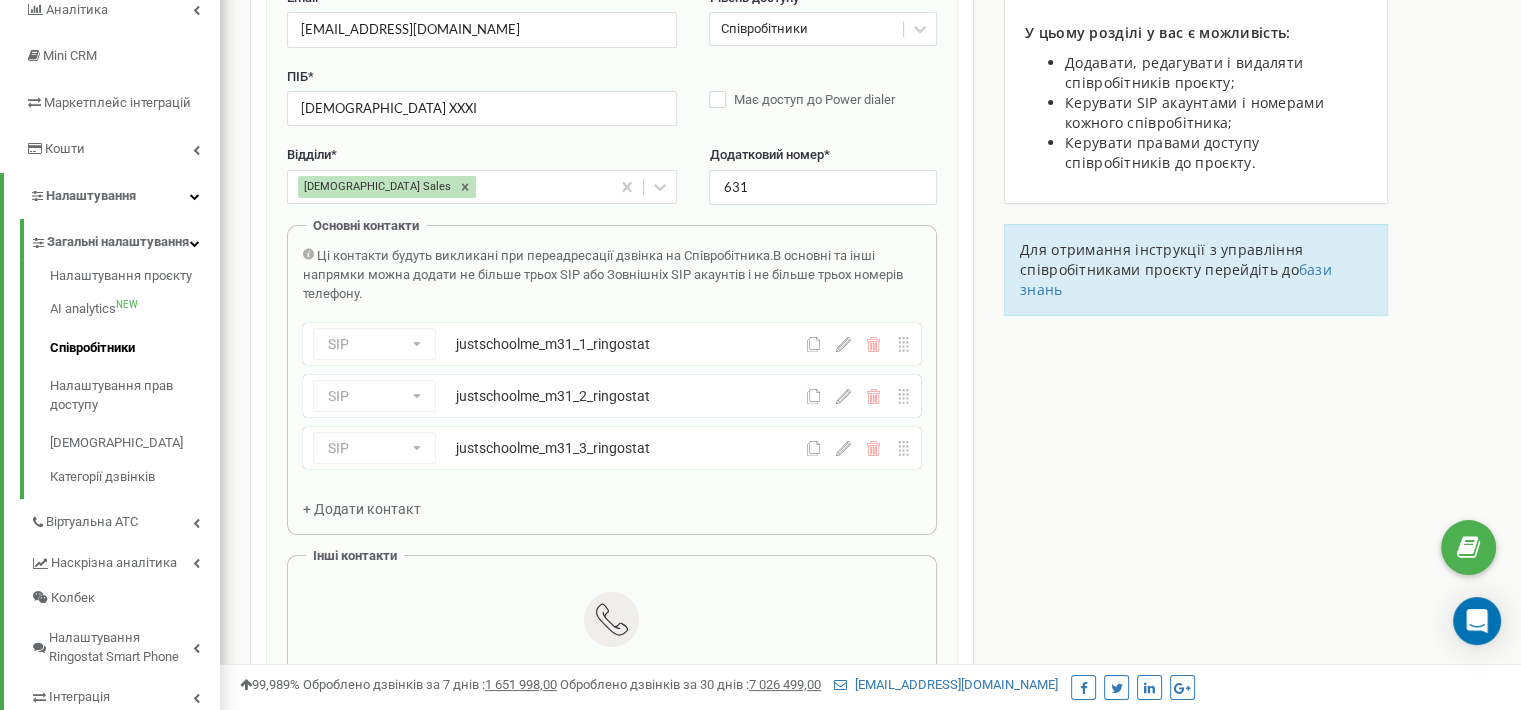 click on "Співробітники проєкту    justschool.me Створення нового співробітника Email * methodist_31_ringostat@justschool.io Рівень доступу * Співробітники ПІБ * Methodists XXXI   Має доступ до Power dialer Відділи * Methodist Sales Додатковий номер * 631 Основні контакти Ці контакти будуть викликані при переадресації дзвінка на Співробітника.  В основні та інші напрямки можна додати не більше трьох SIP або Зовнішніх SIP акаунтів і не більше трьох номерів телефону. SIP Номер телефону SIP Зовнішній SIP justschoolme_m31_1_ringostat justschoolme_m31_1_ringostat           SIP Номер телефону SIP Зовнішній SIP justschoolme_m31_2_ringostat justschoolme_m31_2_ringostat           SIP SIP           +  sales" at bounding box center (870, 971) 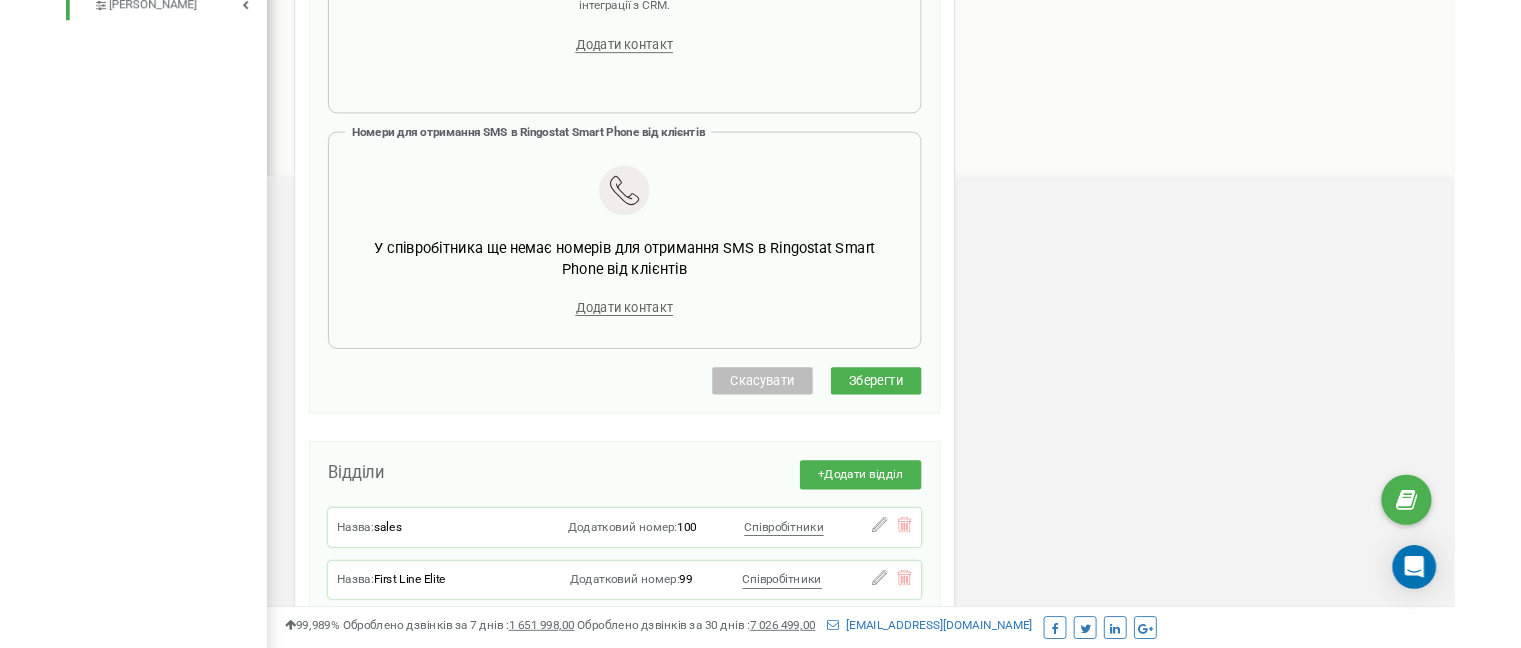 scroll, scrollTop: 1274, scrollLeft: 0, axis: vertical 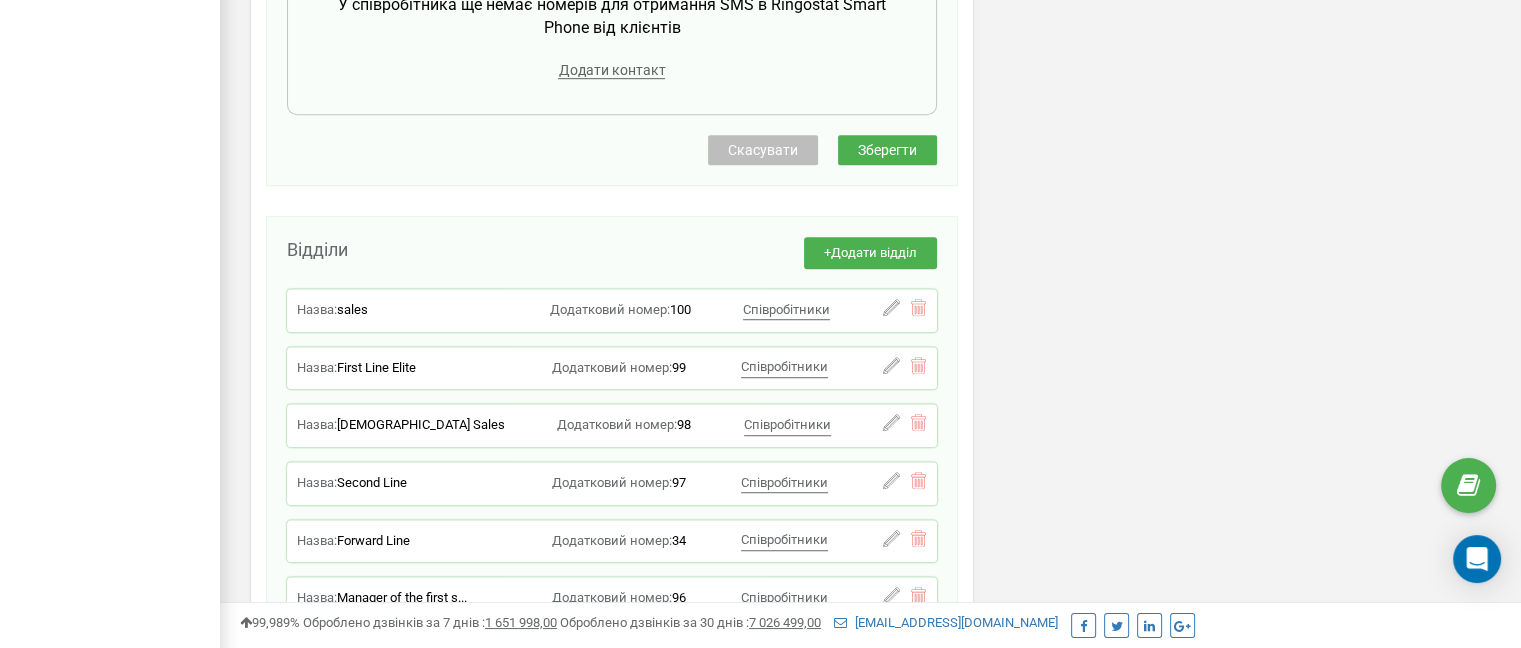 click on "Зберегти" at bounding box center (887, 150) 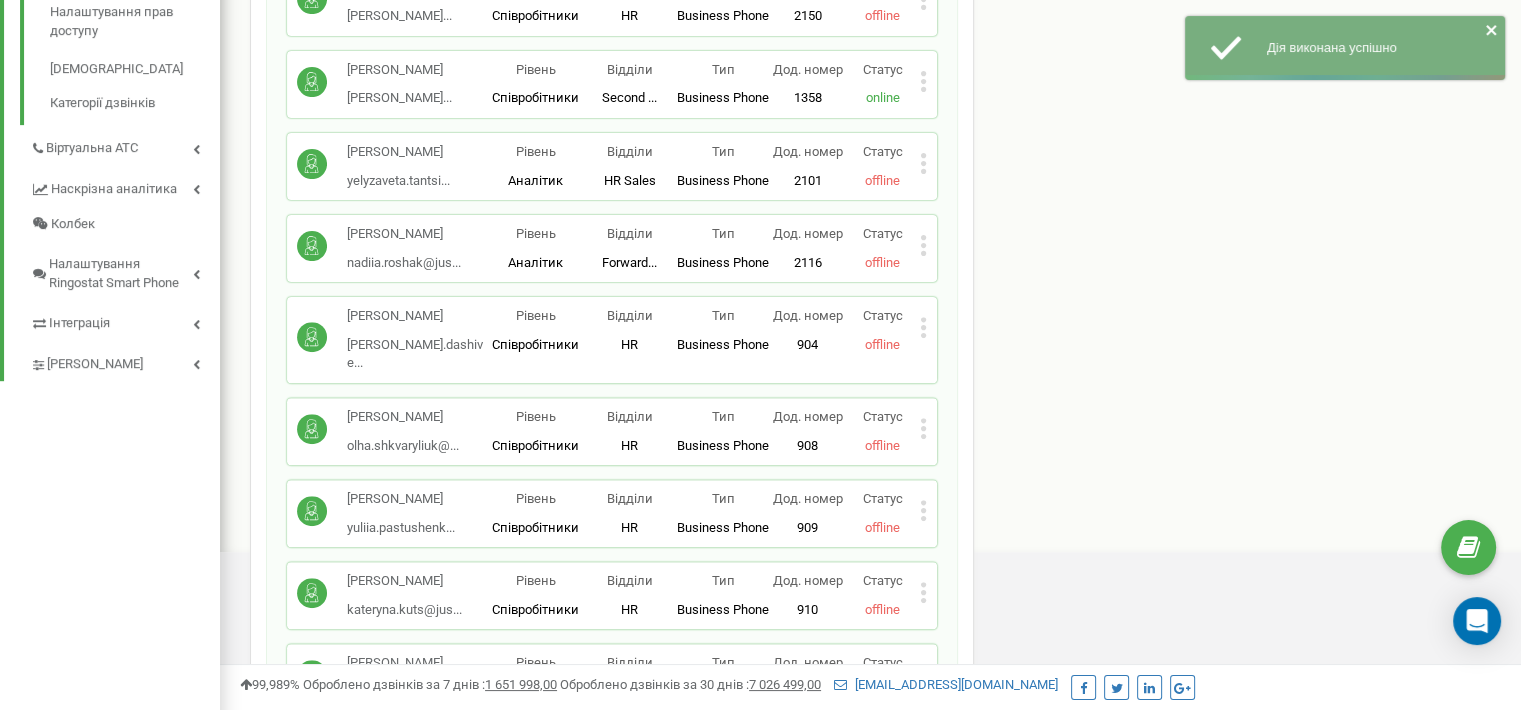 scroll, scrollTop: 1274, scrollLeft: 0, axis: vertical 